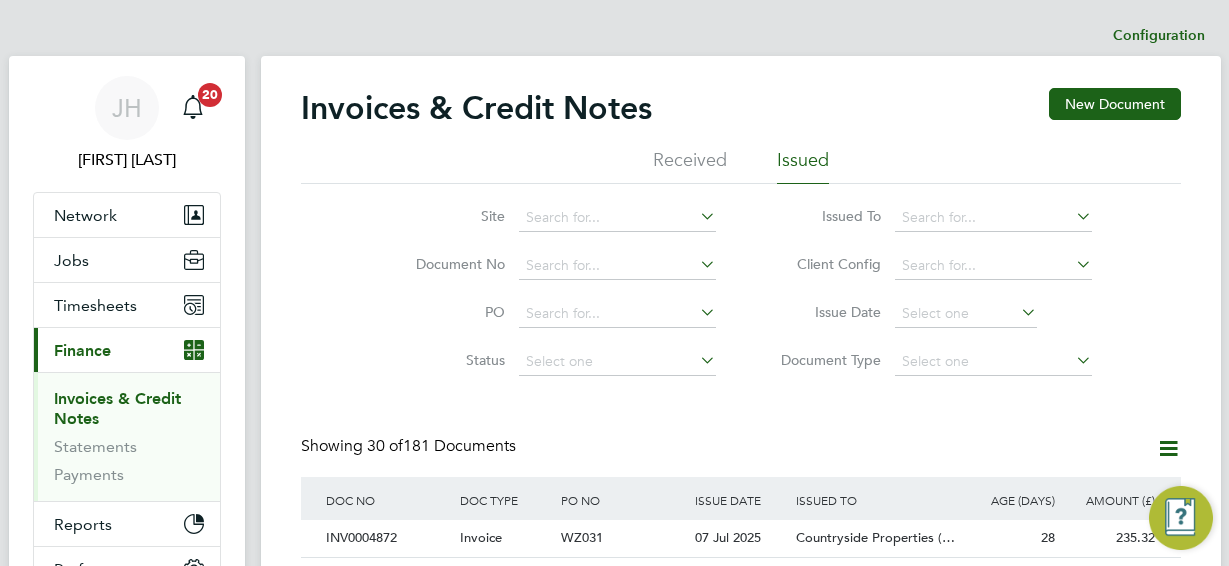 scroll, scrollTop: 0, scrollLeft: 0, axis: both 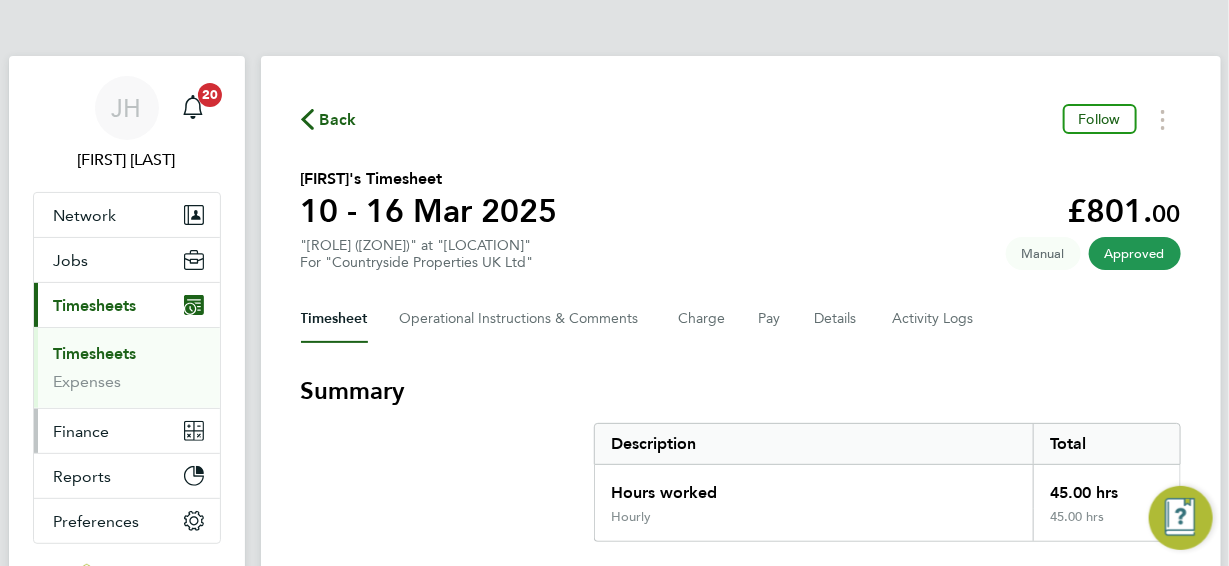 click on "Finance" at bounding box center (82, 431) 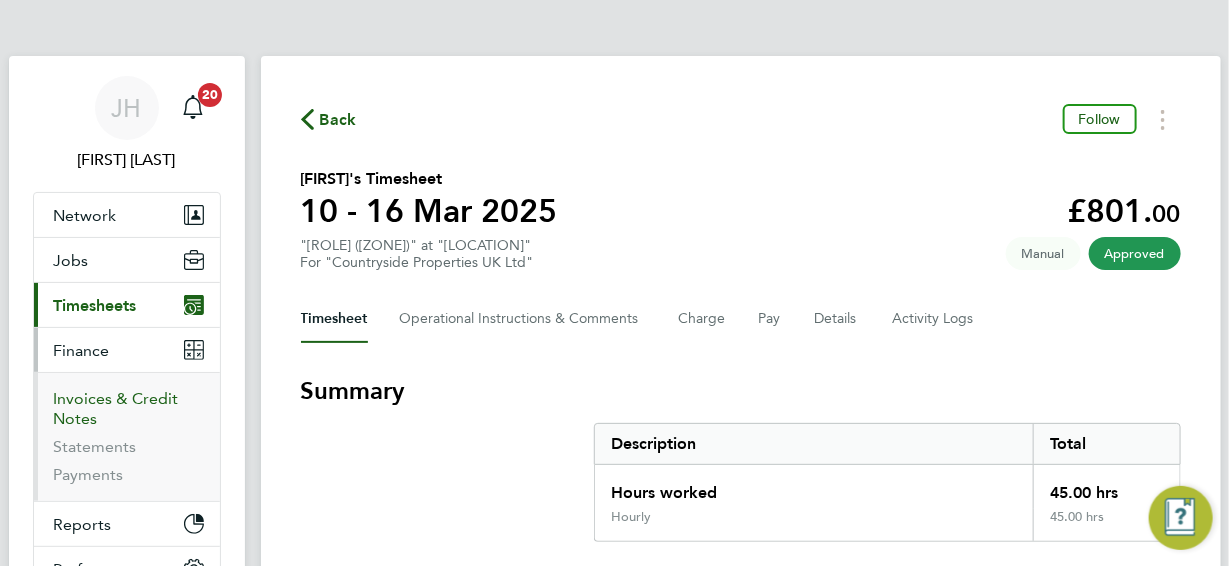 click on "Invoices & Credit Notes" at bounding box center [116, 408] 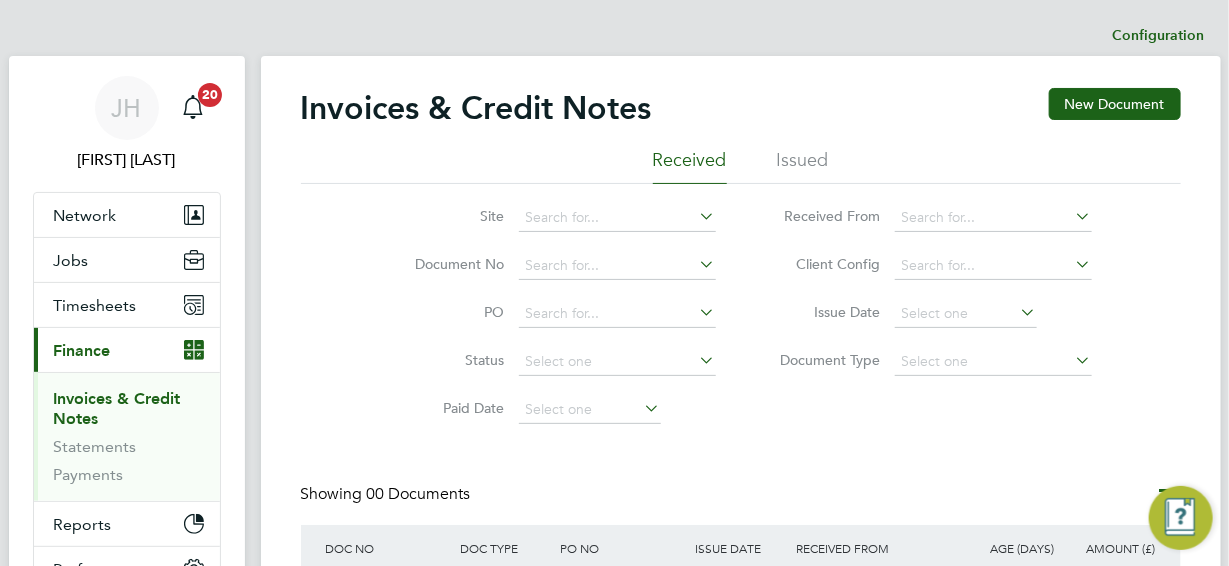 click on "Issued" 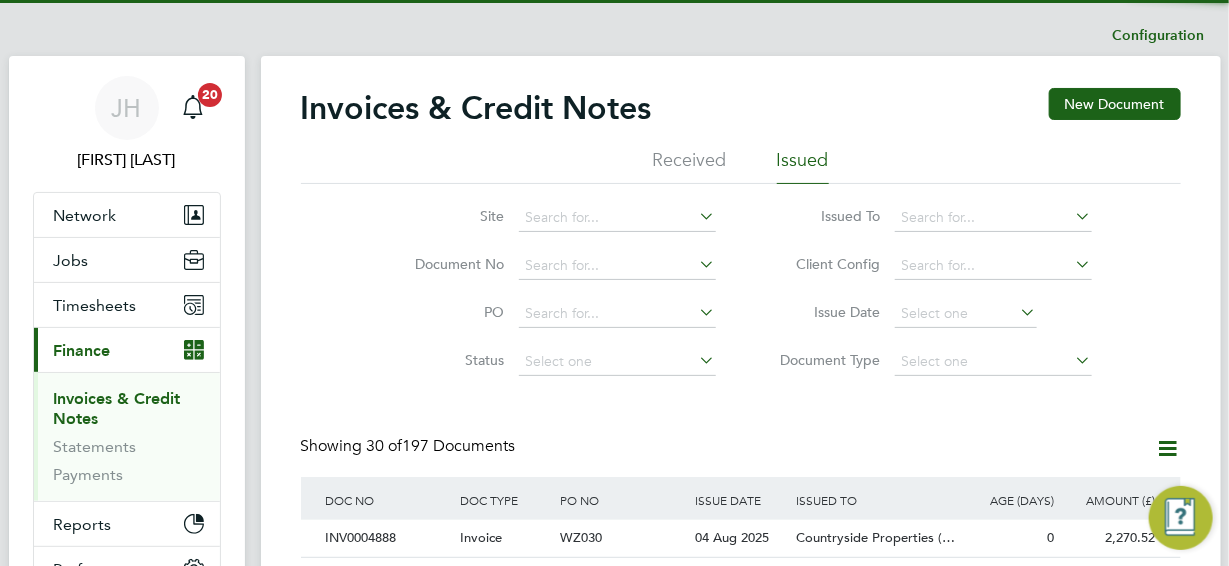 scroll, scrollTop: 10, scrollLeft: 9, axis: both 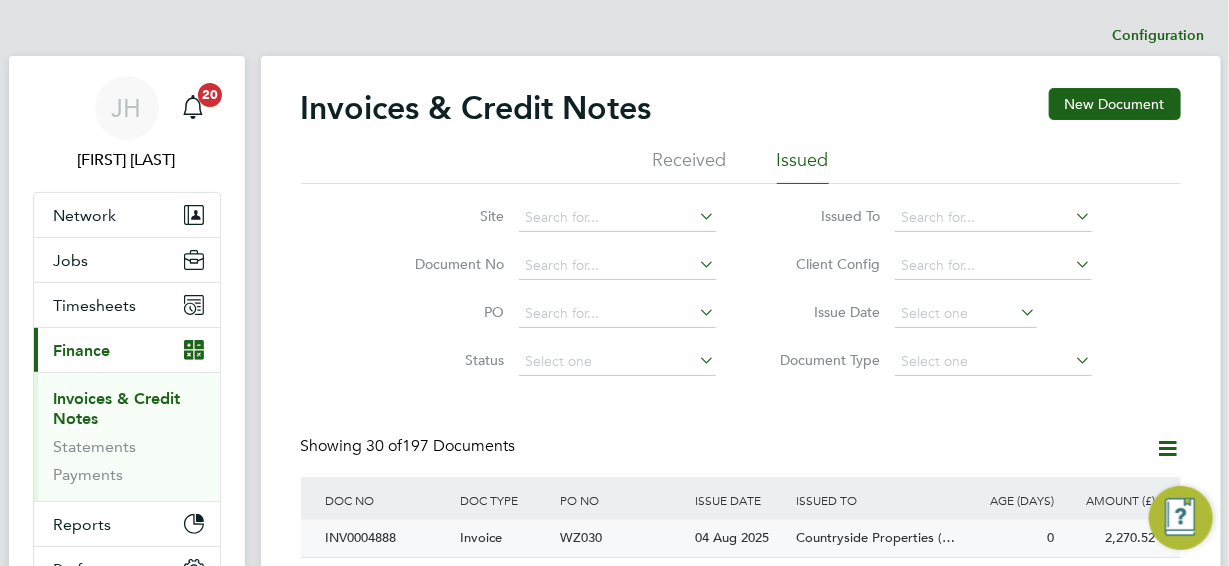 click on "INV0004888" 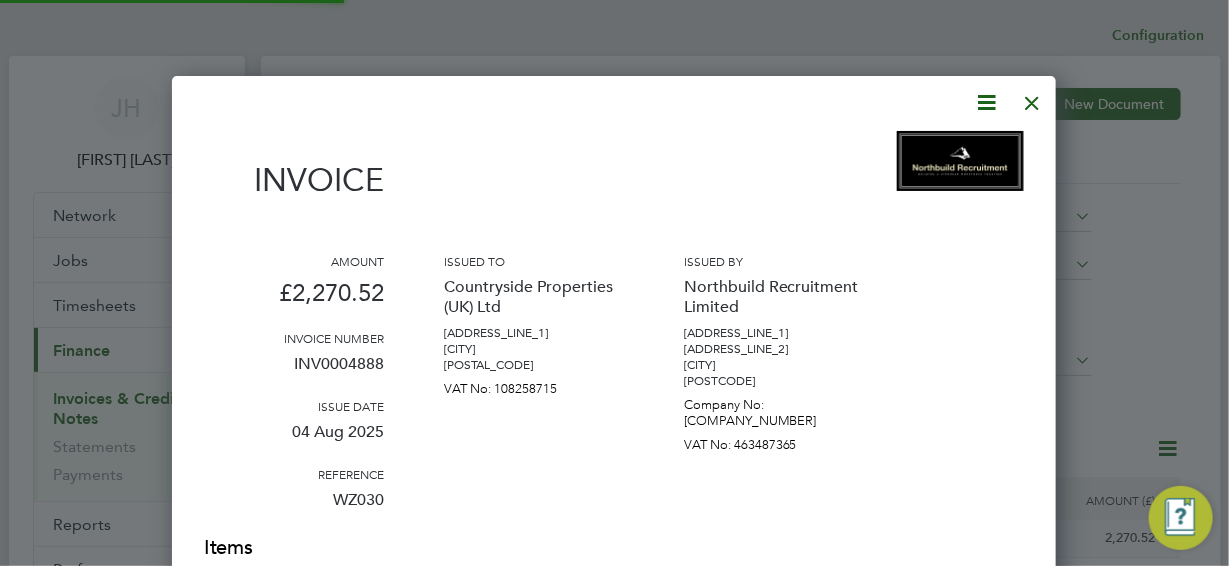 scroll, scrollTop: 10, scrollLeft: 9, axis: both 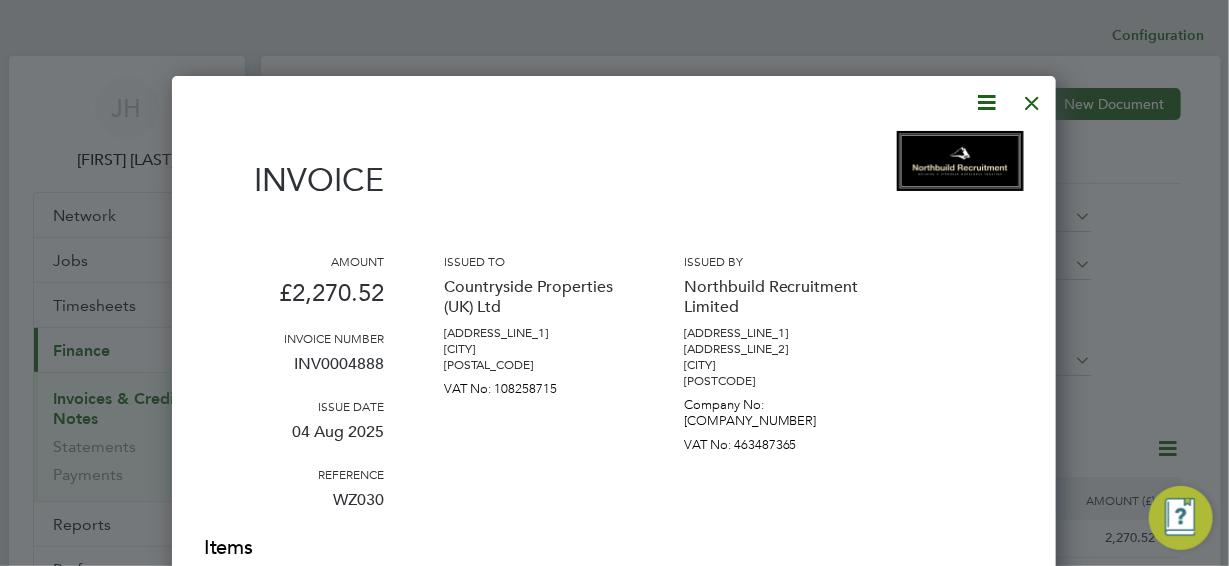 click at bounding box center [987, 102] 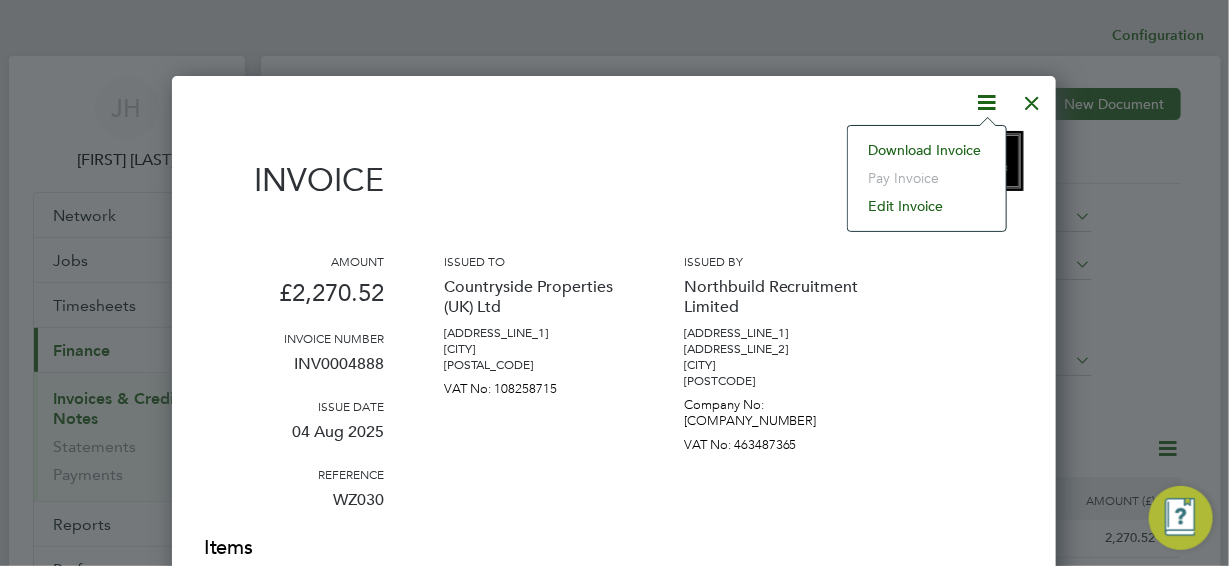 click on "Download Invoice" 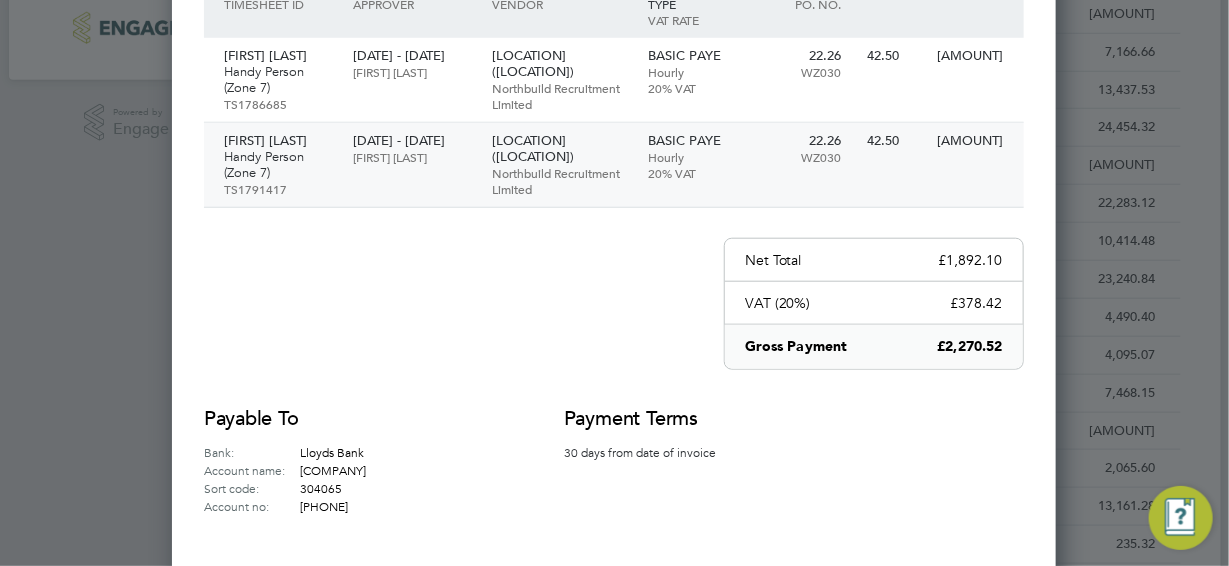 scroll, scrollTop: 0, scrollLeft: 0, axis: both 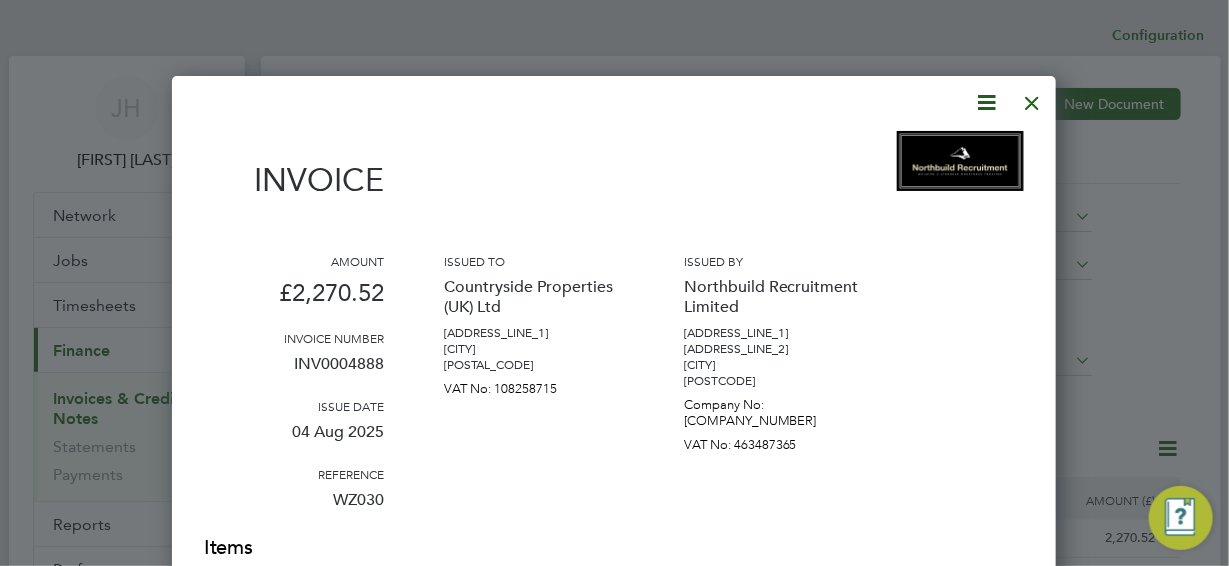 click at bounding box center (1033, 98) 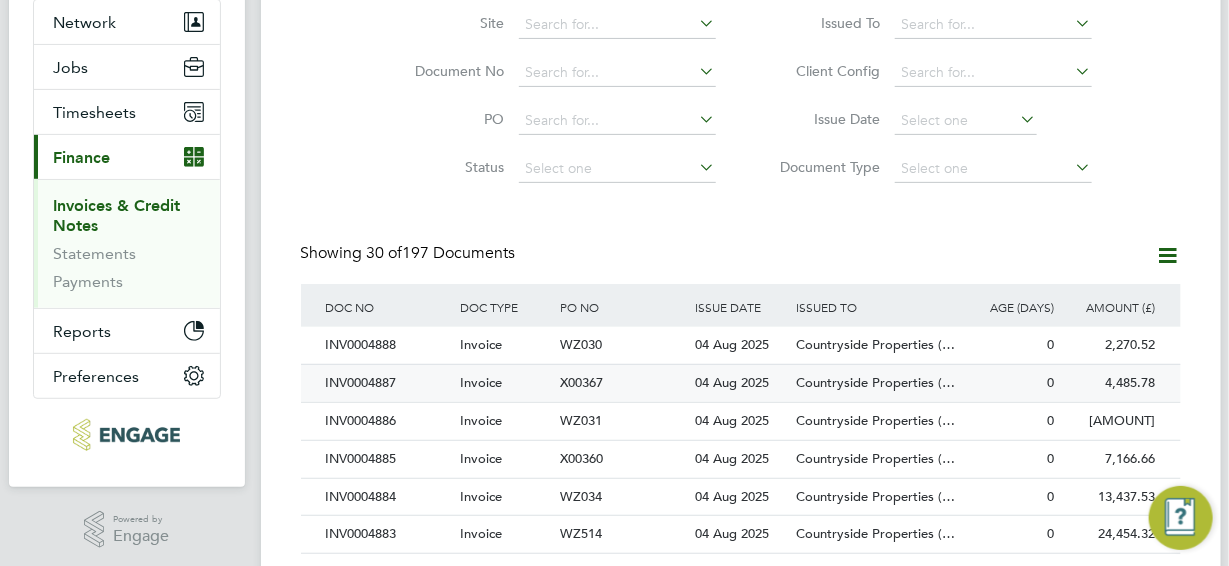 scroll, scrollTop: 200, scrollLeft: 0, axis: vertical 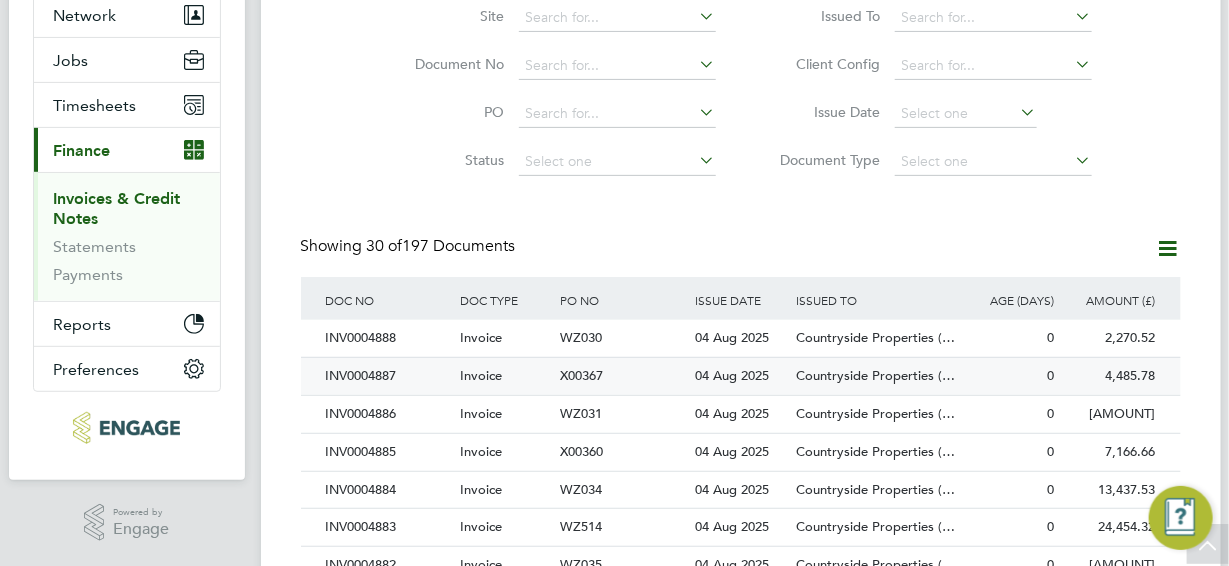 click on "INV0004887" 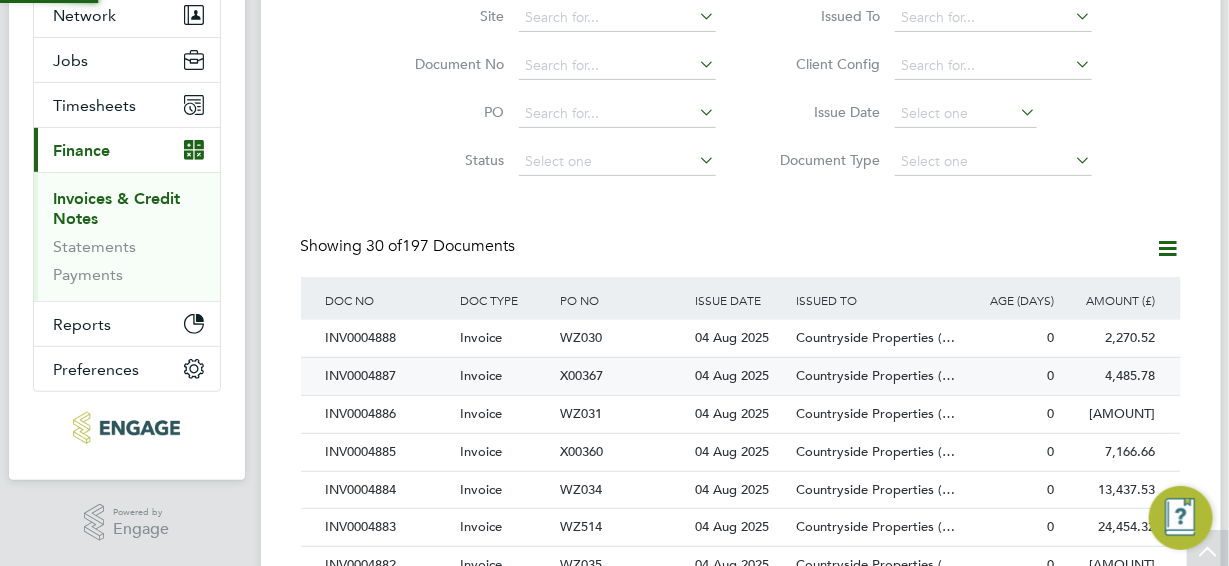 scroll, scrollTop: 0, scrollLeft: 0, axis: both 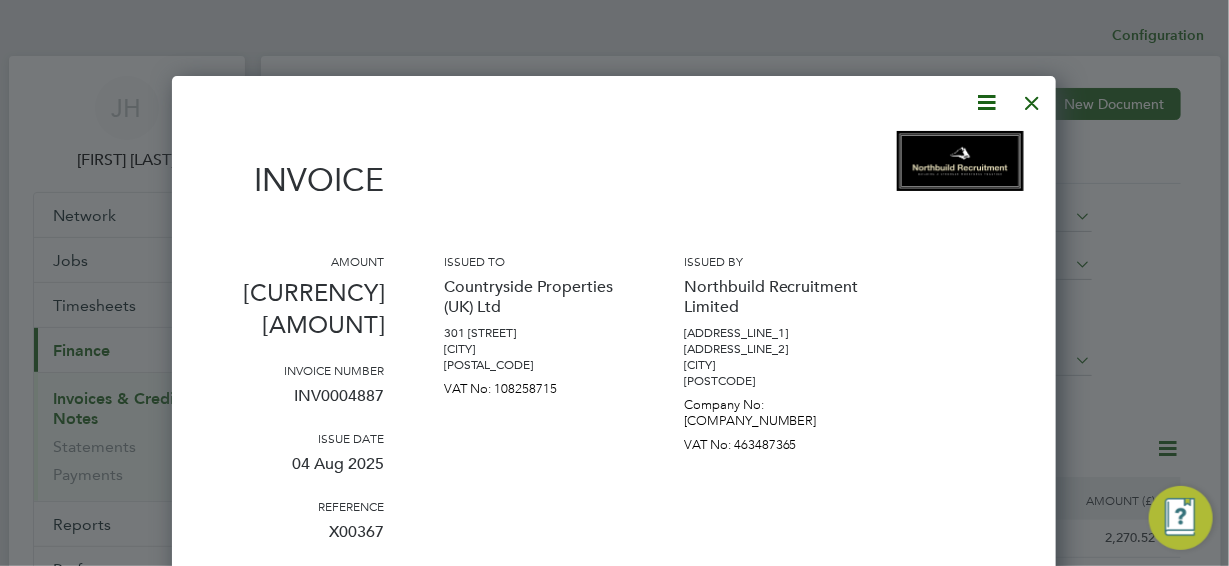 click at bounding box center (987, 102) 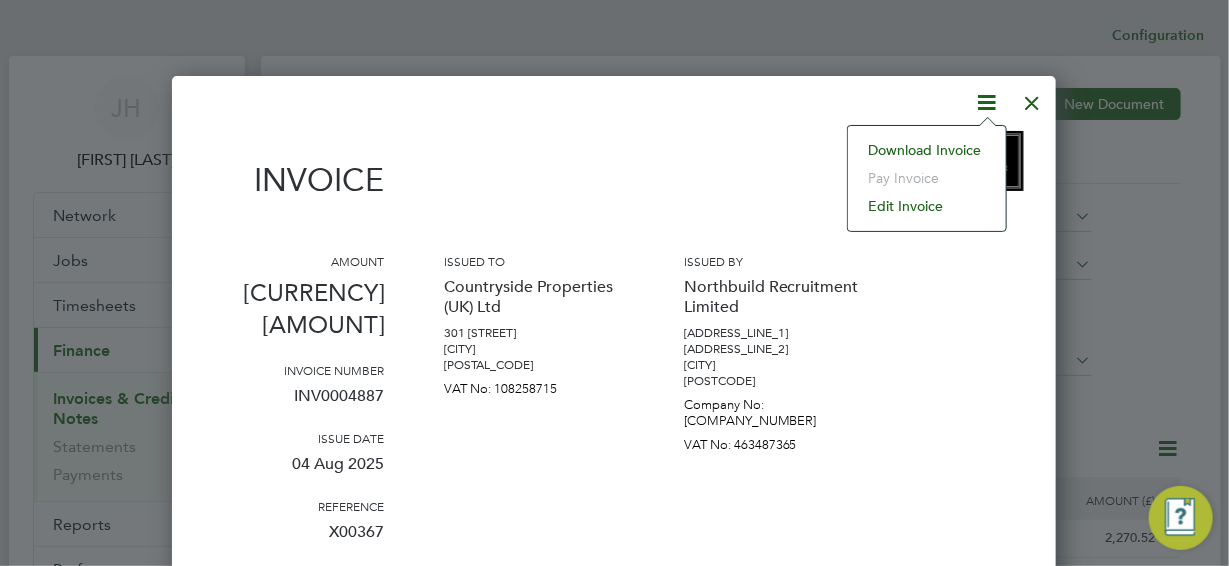 click on "Download Invoice" 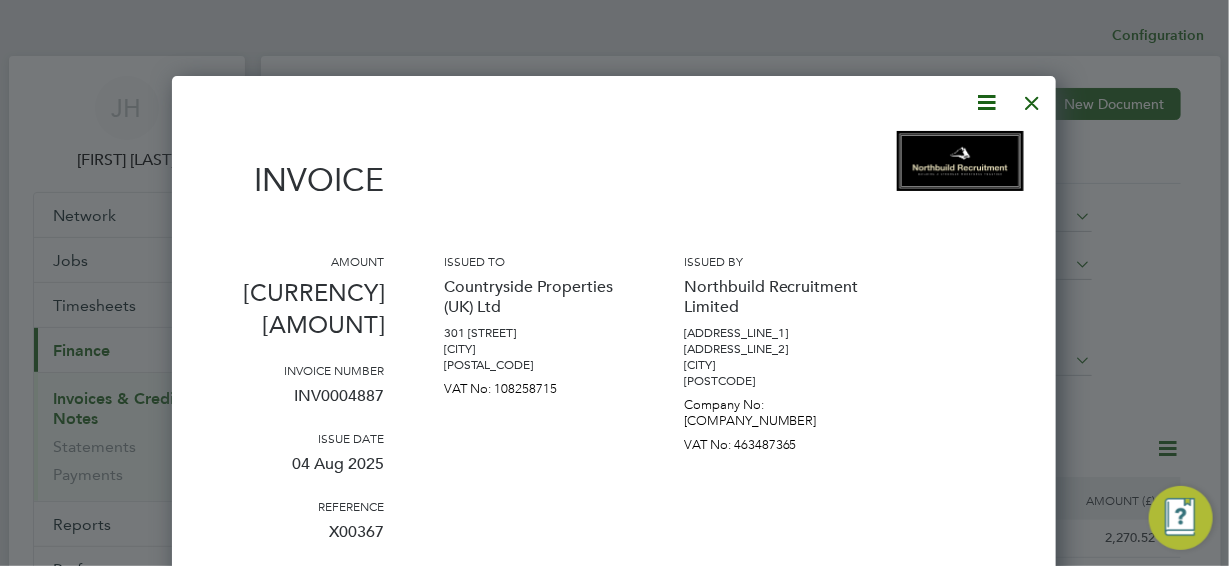 drag, startPoint x: 970, startPoint y: 292, endPoint x: 974, endPoint y: 278, distance: 14.56022 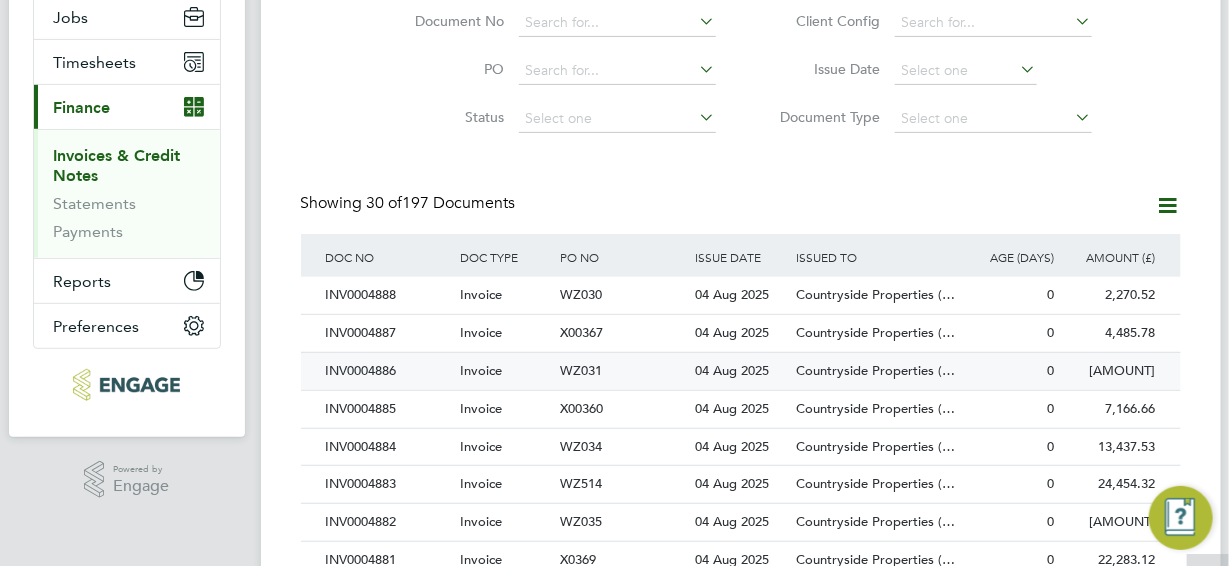 scroll, scrollTop: 300, scrollLeft: 0, axis: vertical 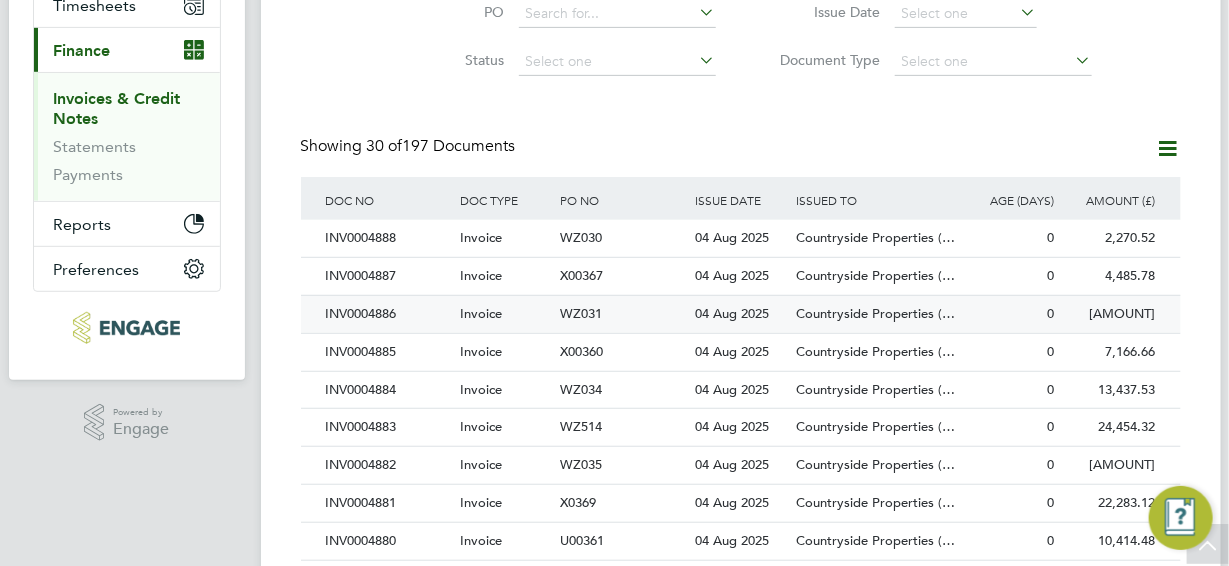 click on "INV0004886" 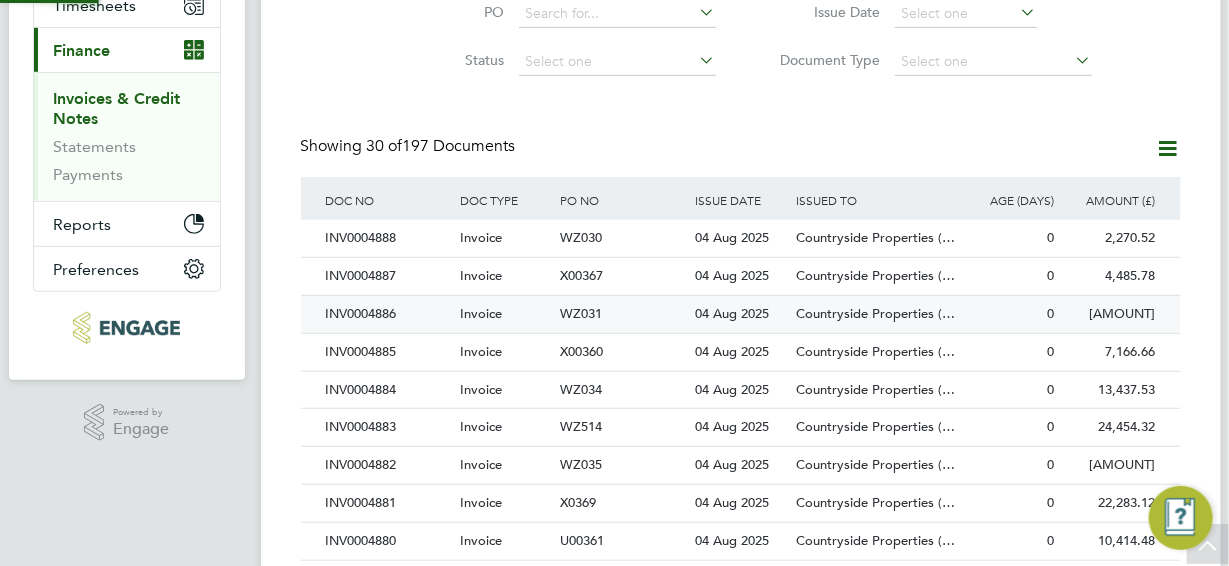 scroll, scrollTop: 0, scrollLeft: 0, axis: both 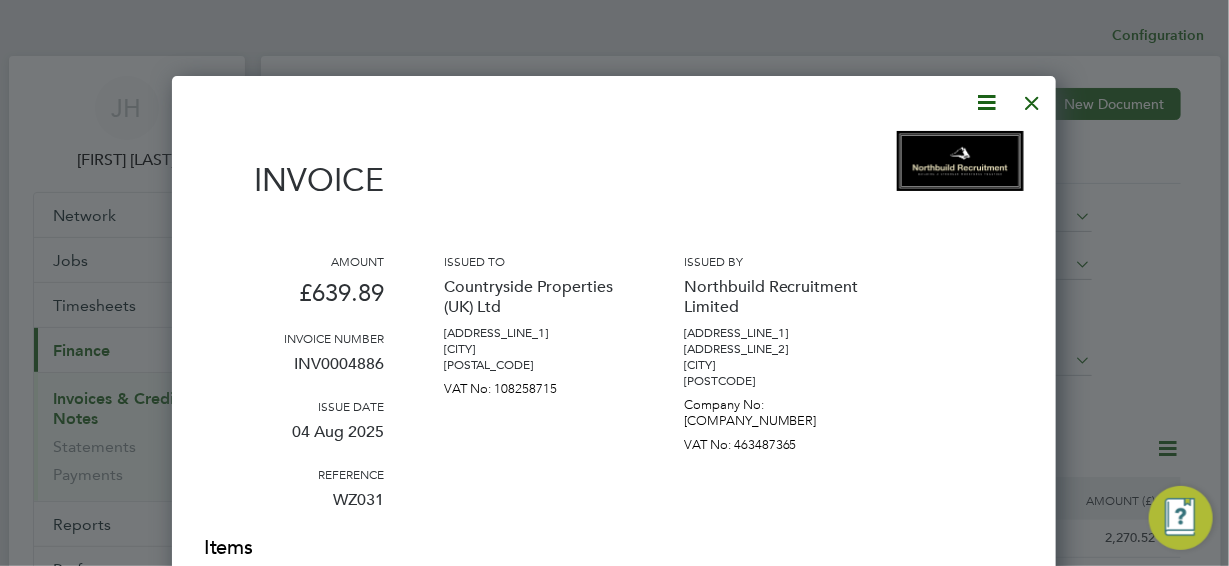 click at bounding box center (987, 102) 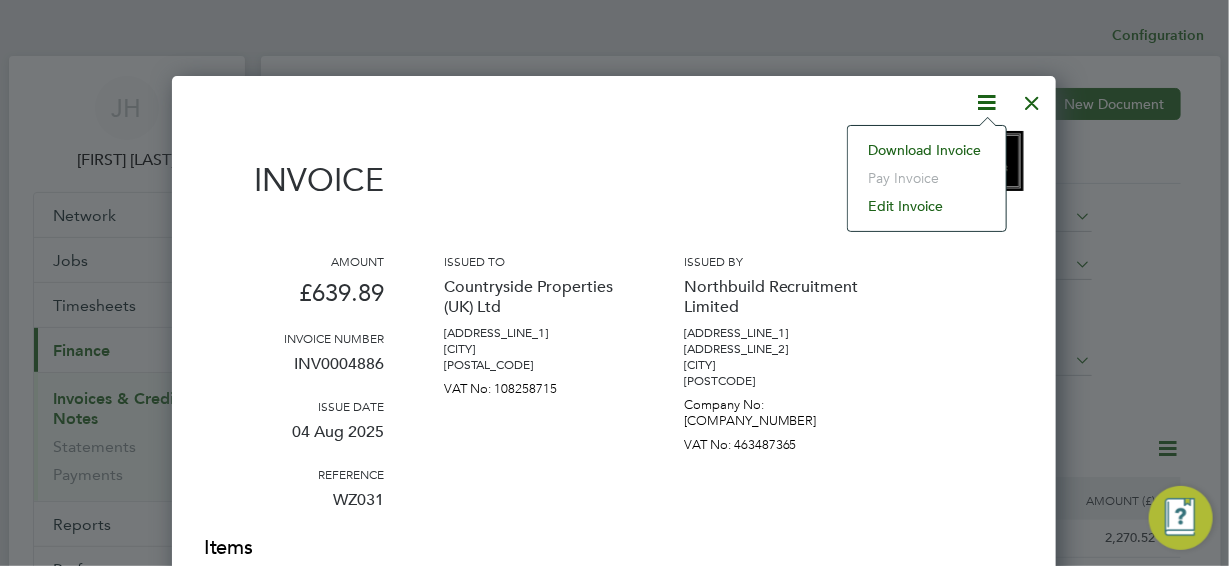 click on "Download Invoice" 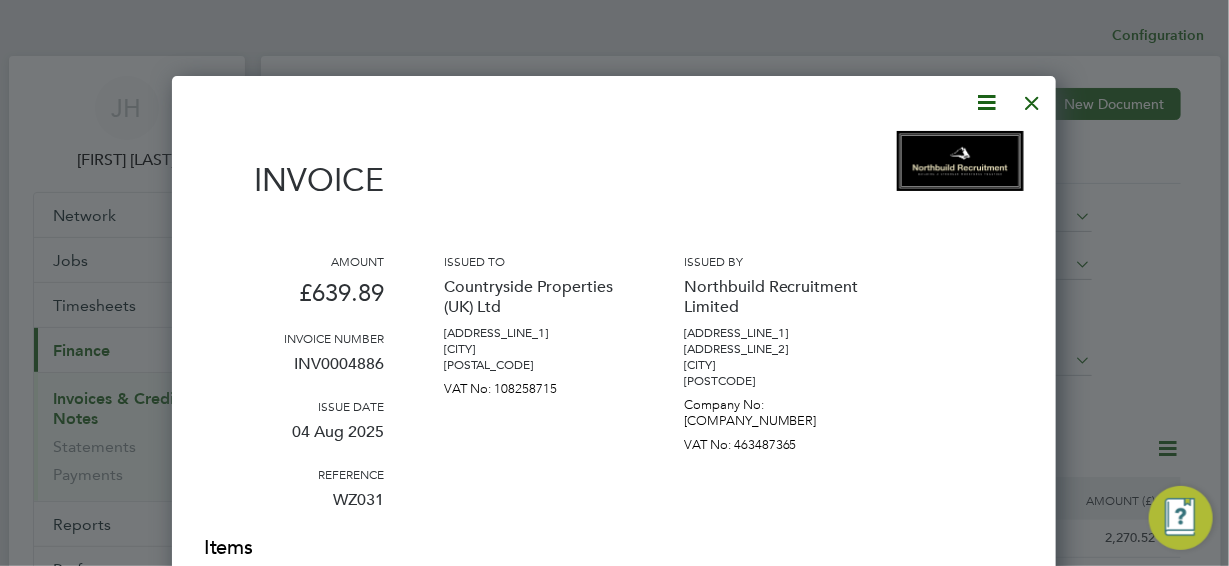 click at bounding box center [1033, 98] 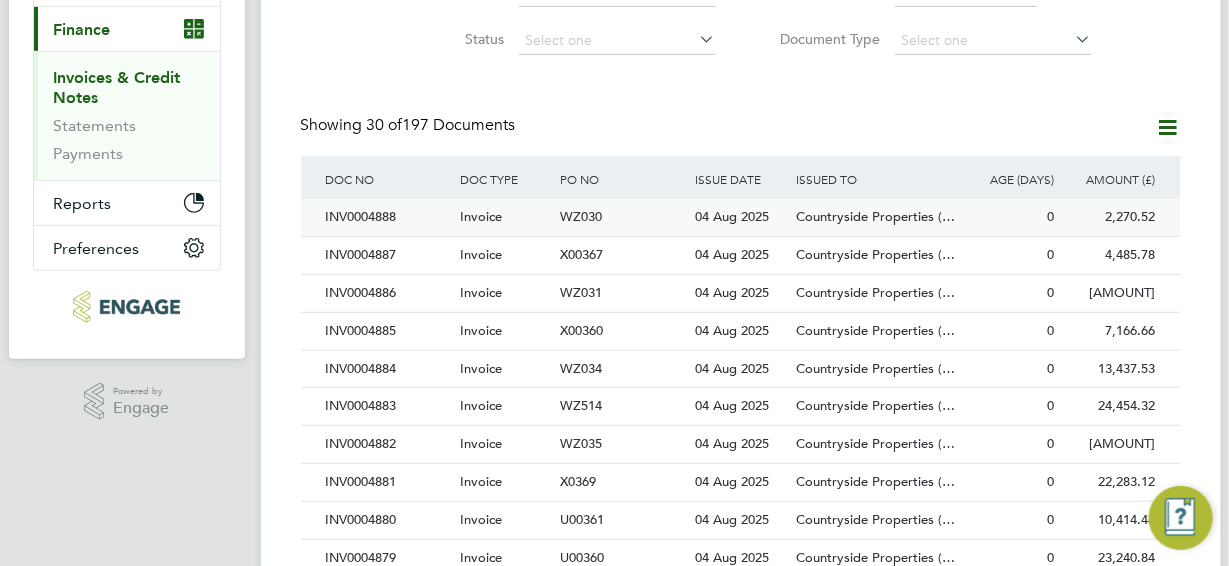 scroll, scrollTop: 400, scrollLeft: 0, axis: vertical 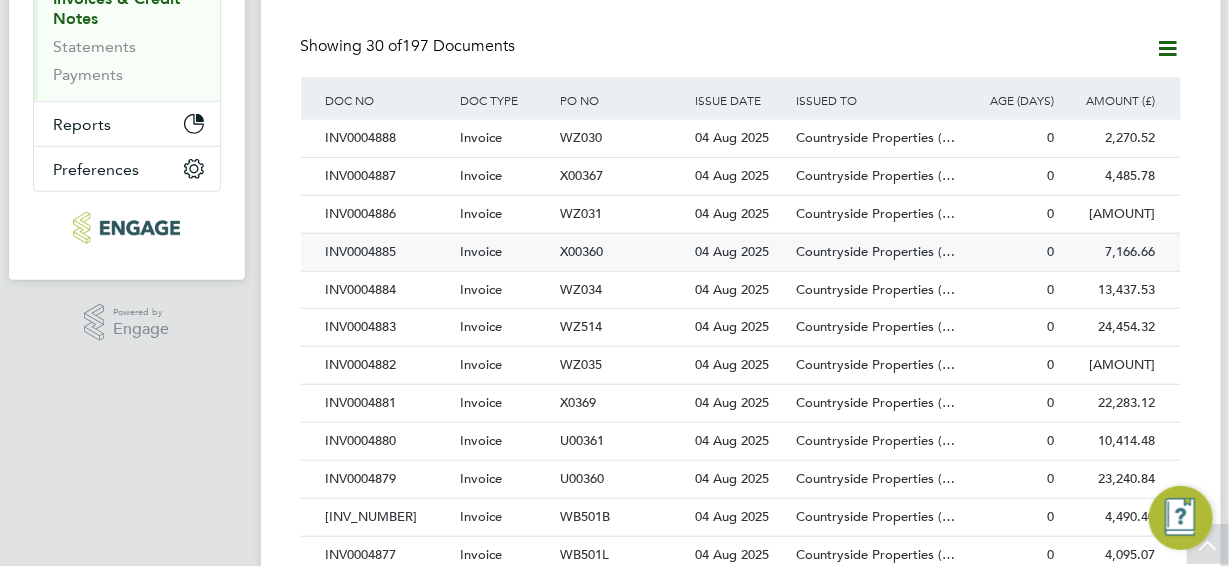 click on "INV0004885" 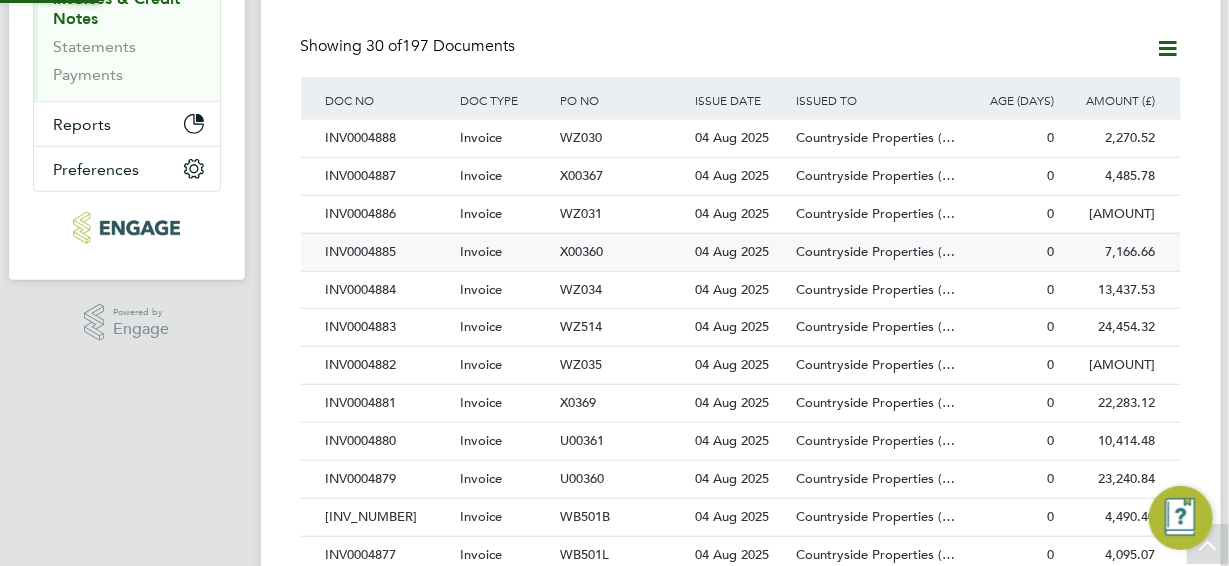 scroll, scrollTop: 0, scrollLeft: 0, axis: both 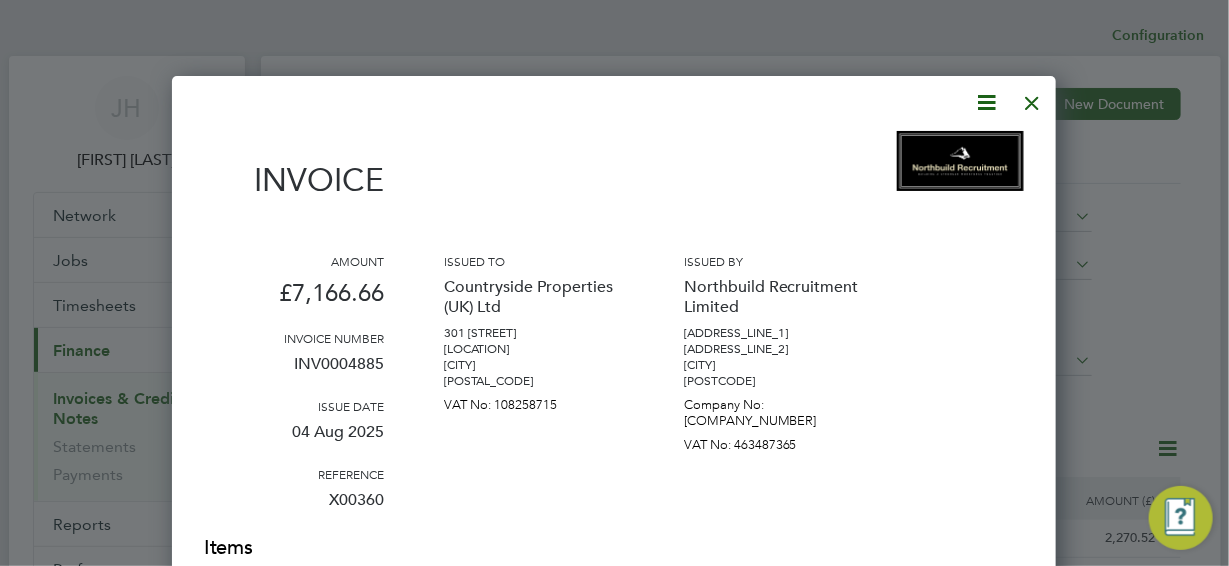 click at bounding box center (987, 102) 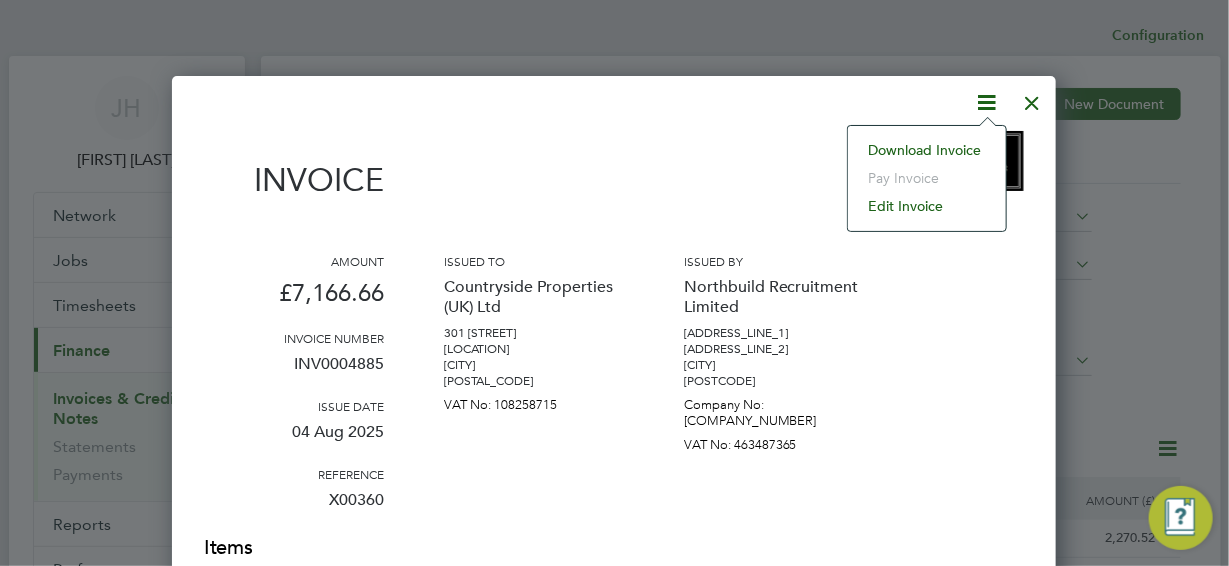 click on "Download Invoice" 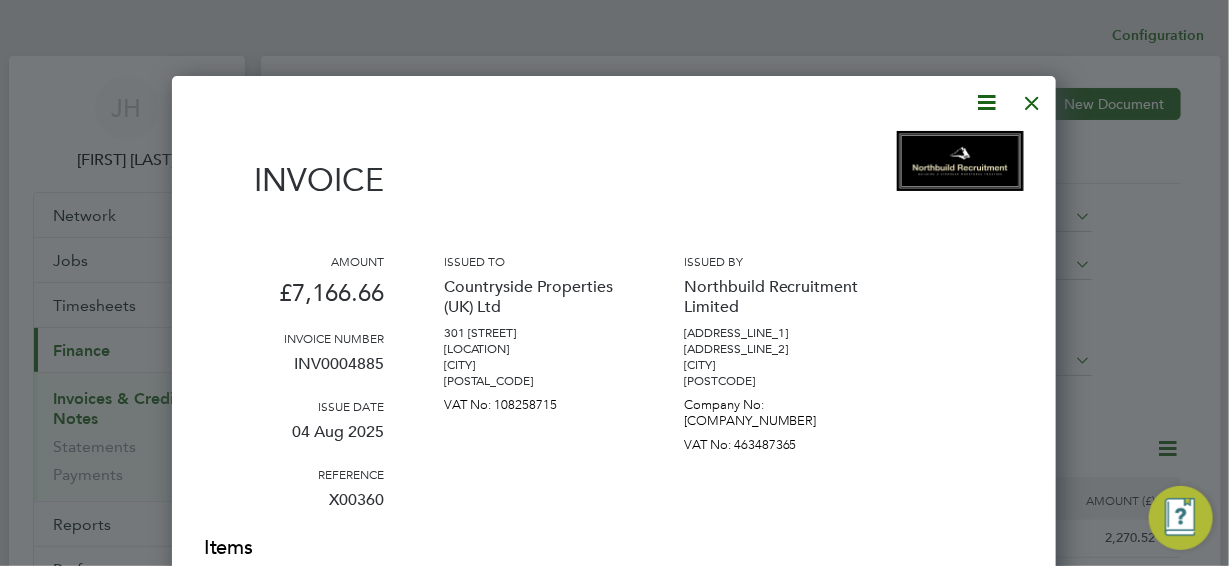 click on "Amount
£7,166.66
Invoice number
INV0004885
Issue date
[DAY] [MONTH] [YEAR]
Reference
X00360
Issued to
Countryside Properties (UK) Ltd
301 [STREET]
[AREA]
[CITY]
WA3 6XG
VAT No: 108258715
Issued by
Northbuild Recruitment Limited
Imperial Court
2 [STREET]
[CITY]
M5 3EB
Company No: 15558204
VAT No: 463487365" at bounding box center (614, 393) 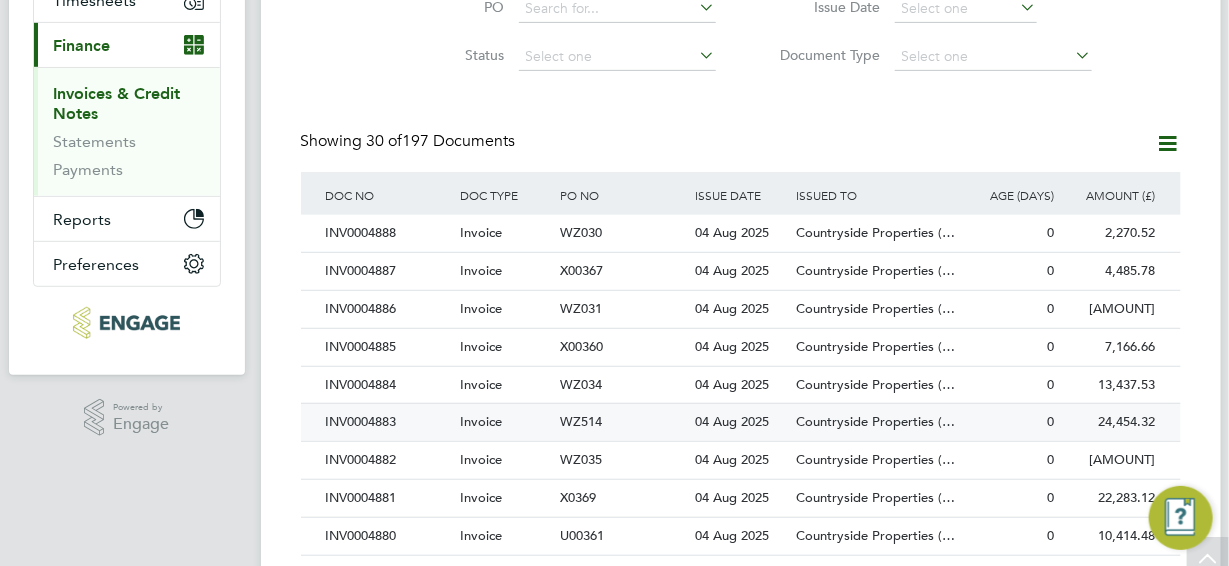 scroll, scrollTop: 400, scrollLeft: 0, axis: vertical 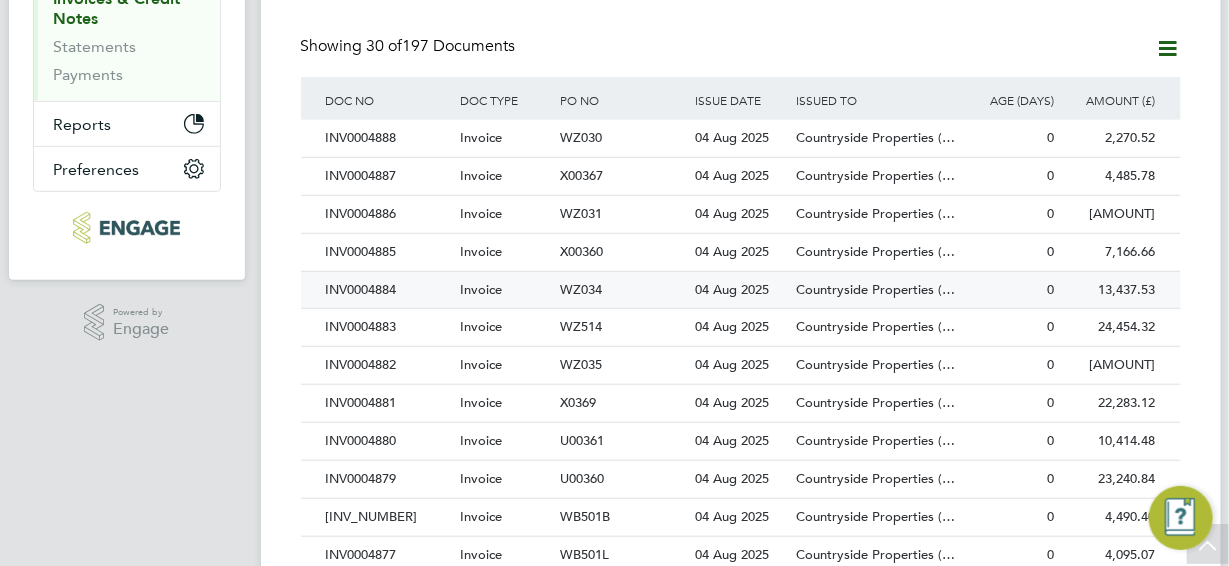 click on "INV0004884" 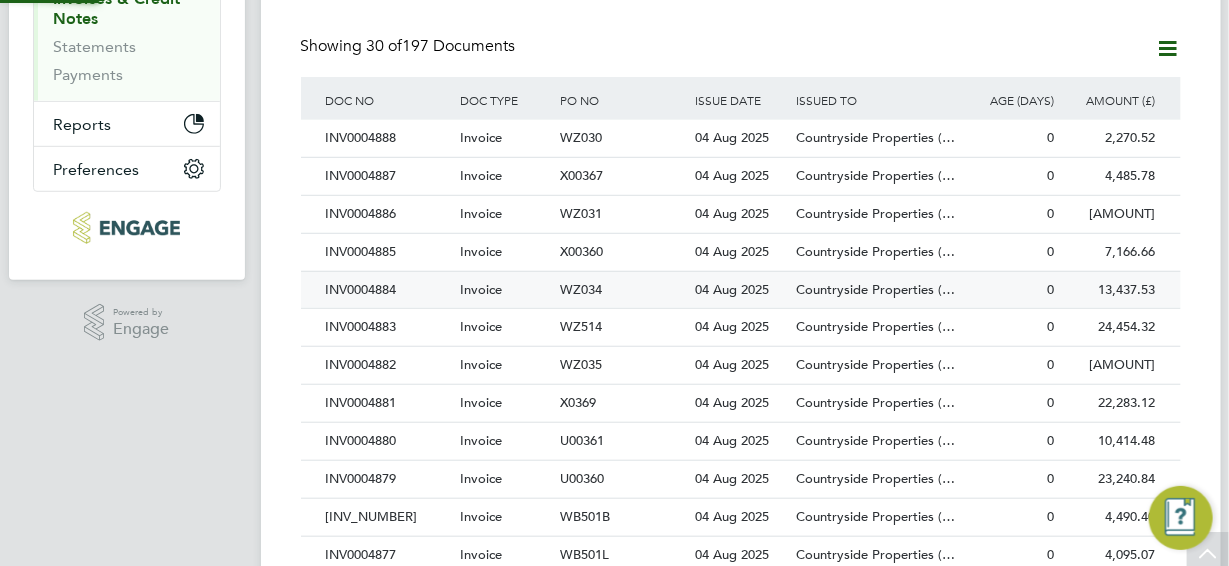 scroll, scrollTop: 0, scrollLeft: 0, axis: both 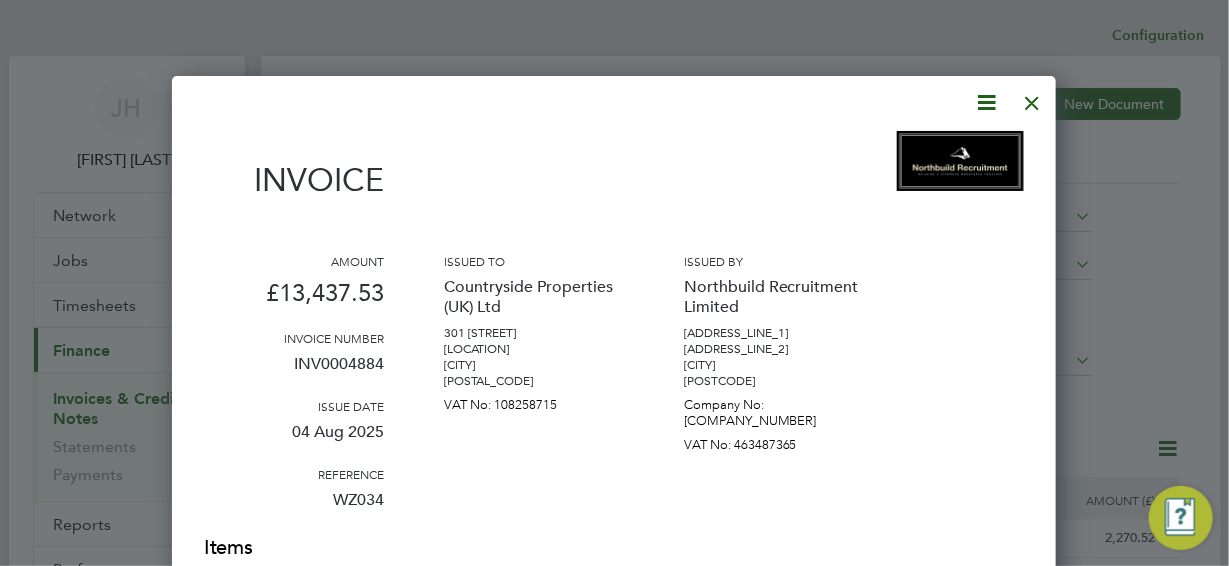 click at bounding box center (987, 102) 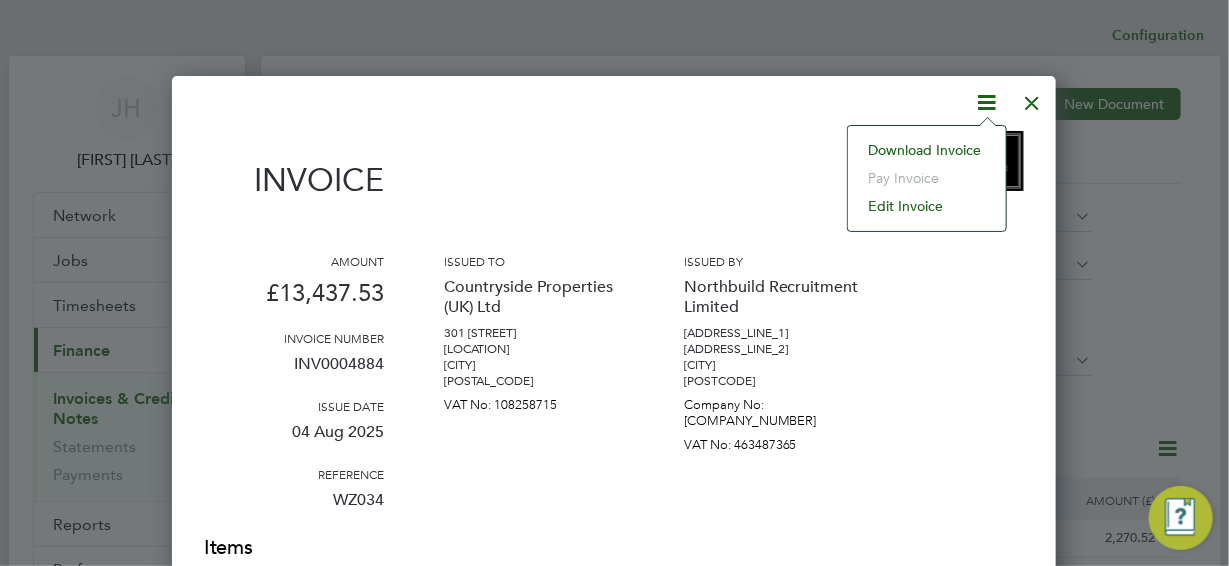 click on "Download Invoice" 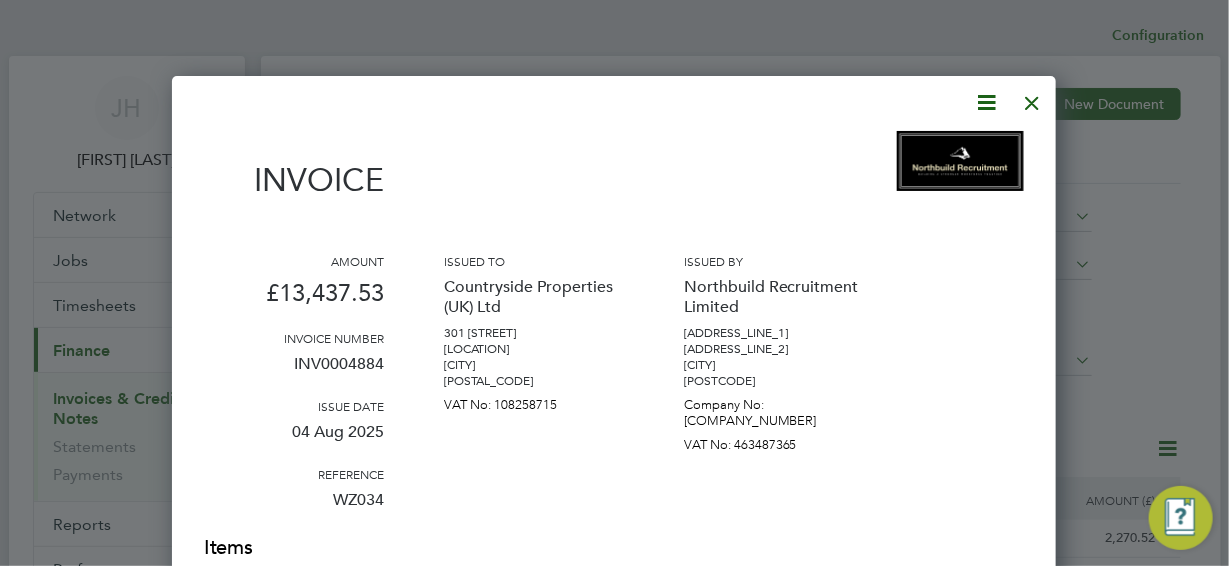 drag, startPoint x: 1034, startPoint y: 106, endPoint x: 1022, endPoint y: 108, distance: 12.165525 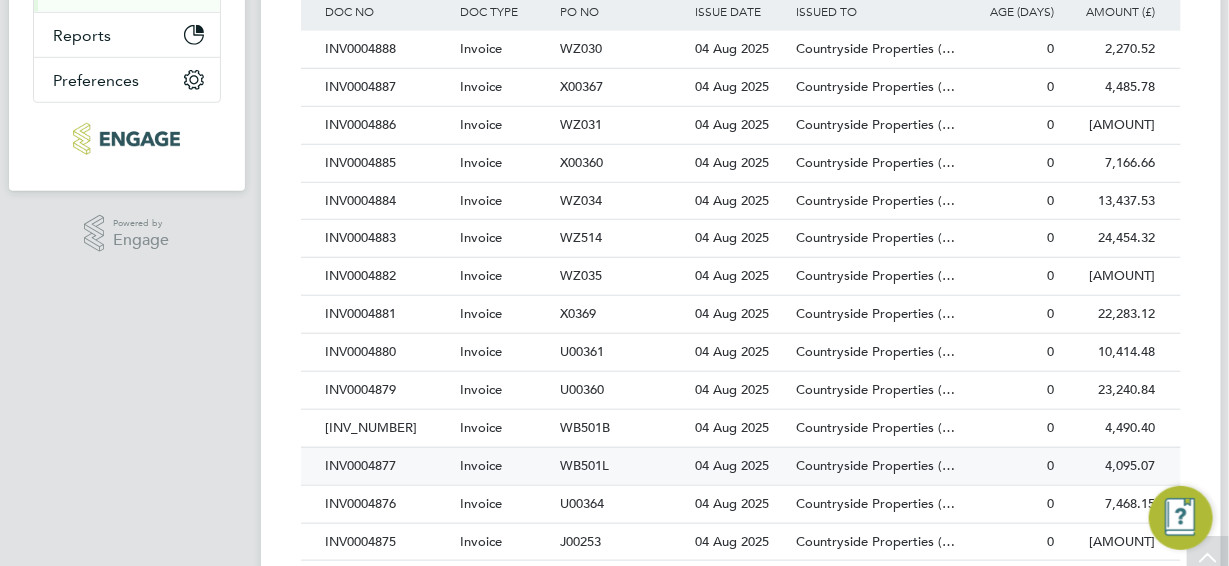 scroll, scrollTop: 499, scrollLeft: 0, axis: vertical 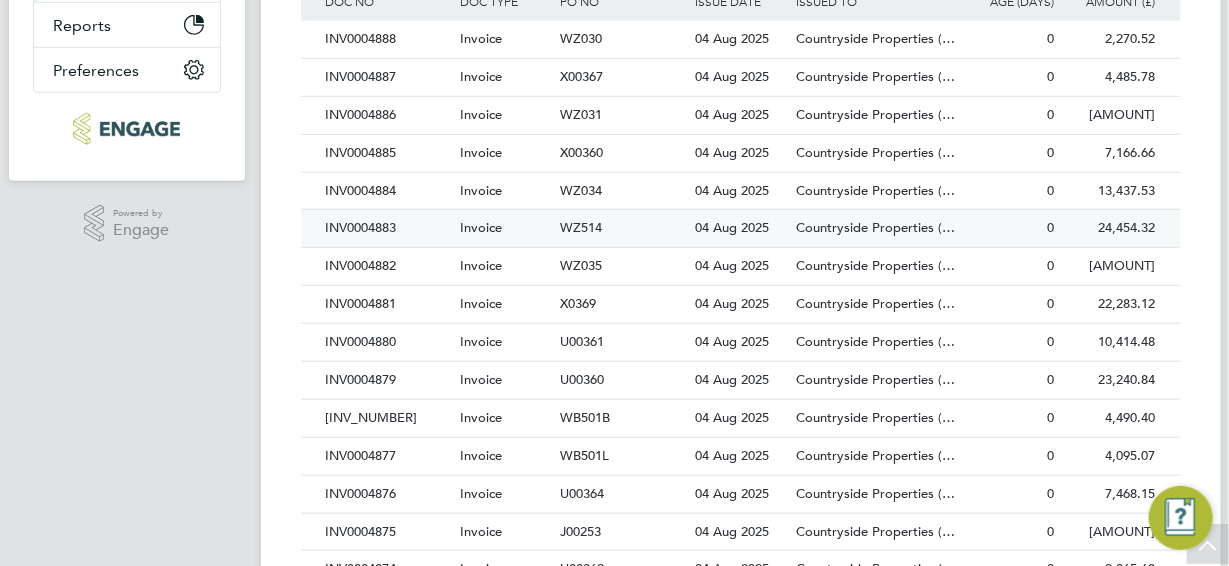 click on "INV0004883" 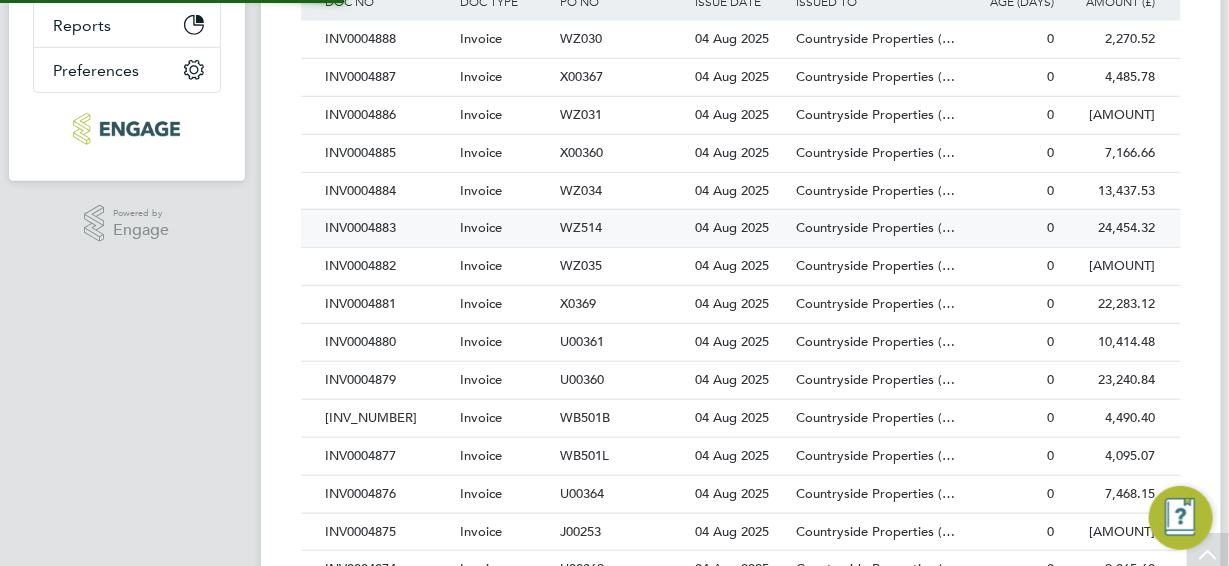 scroll, scrollTop: 0, scrollLeft: 0, axis: both 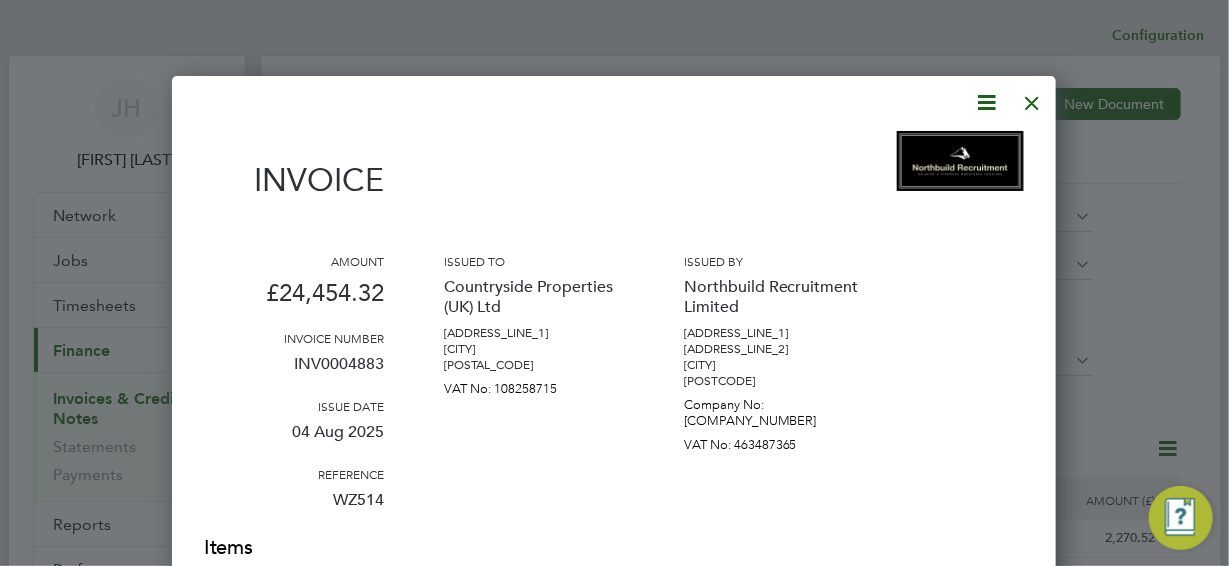 click at bounding box center [987, 102] 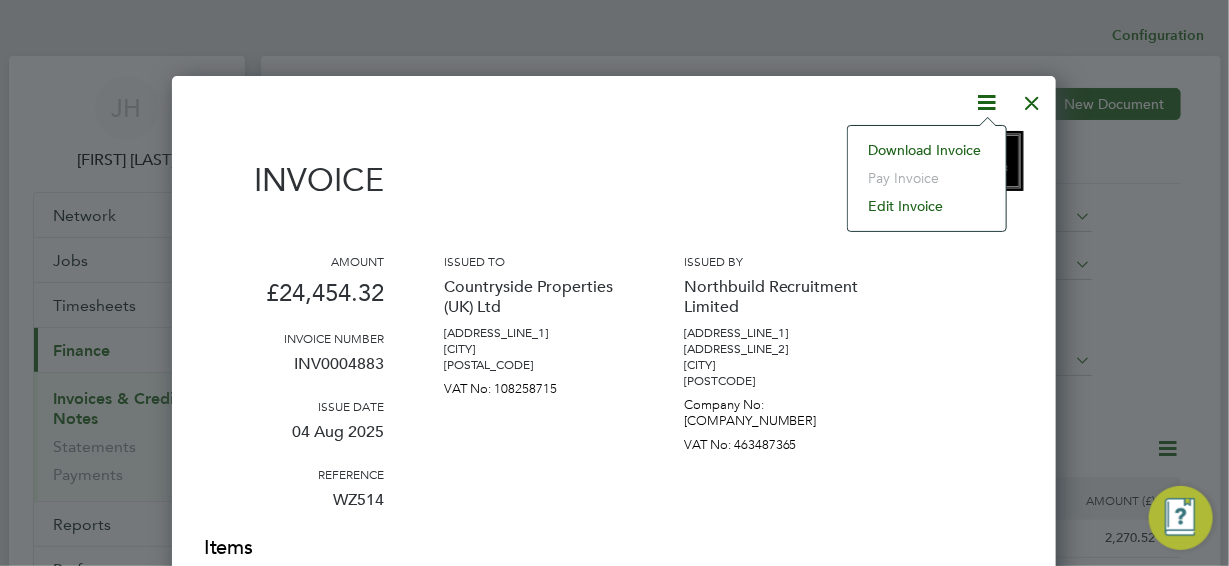 click on "Edit invoice" 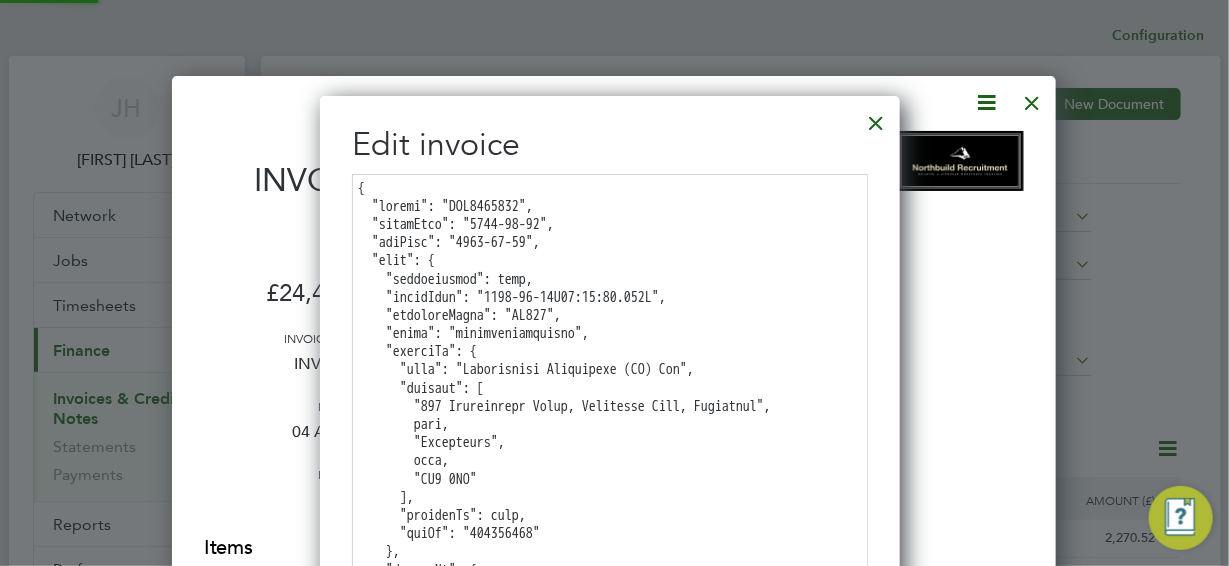 scroll, scrollTop: 10, scrollLeft: 10, axis: both 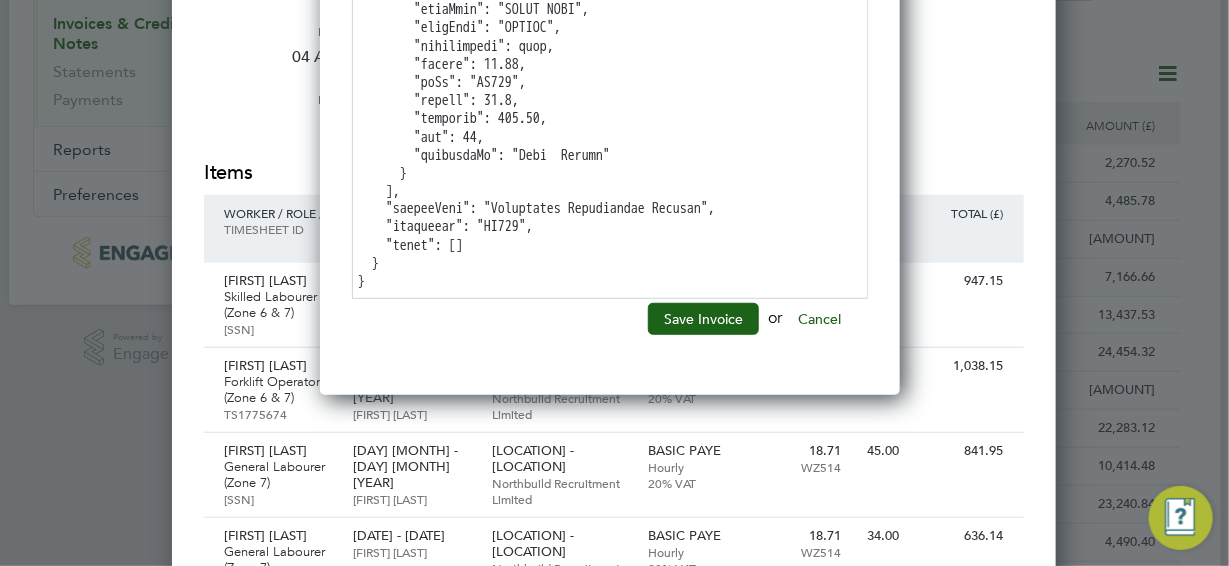 click on "Amount
[CURRENCY][AMOUNT]
Invoice number
[INV_NUMBER]
Issue date
[DATE]
Reference
[REF_NUMBER]
Issued to
[COMPANY]
[ADDRESS_LINE_1]
[CITY]
[POSTAL_CODE]
VAT No: [VAT_NUMBER]
Issued by
[COMPANY]
[ADDRESS_LINE_1]
[ADDRESS_LINE_2]
[CITY]
[POSTAL_CODE]
Company No: [COMPANY_NUMBER]
VAT No: [VAT_NUMBER]" at bounding box center (614, 18) 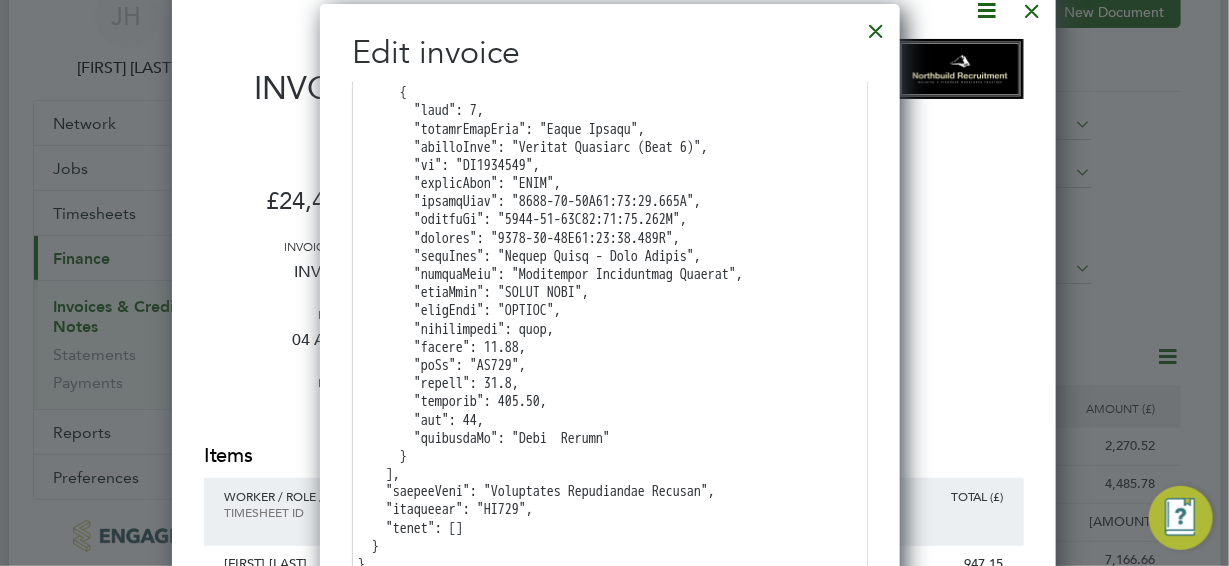 scroll, scrollTop: 0, scrollLeft: 0, axis: both 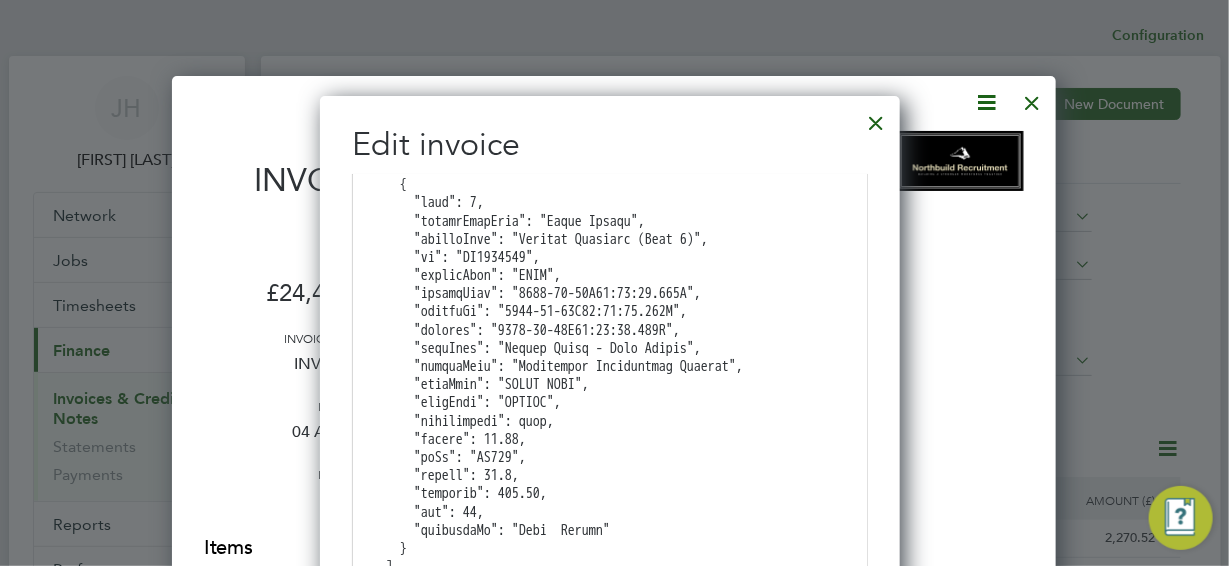 click at bounding box center (877, 118) 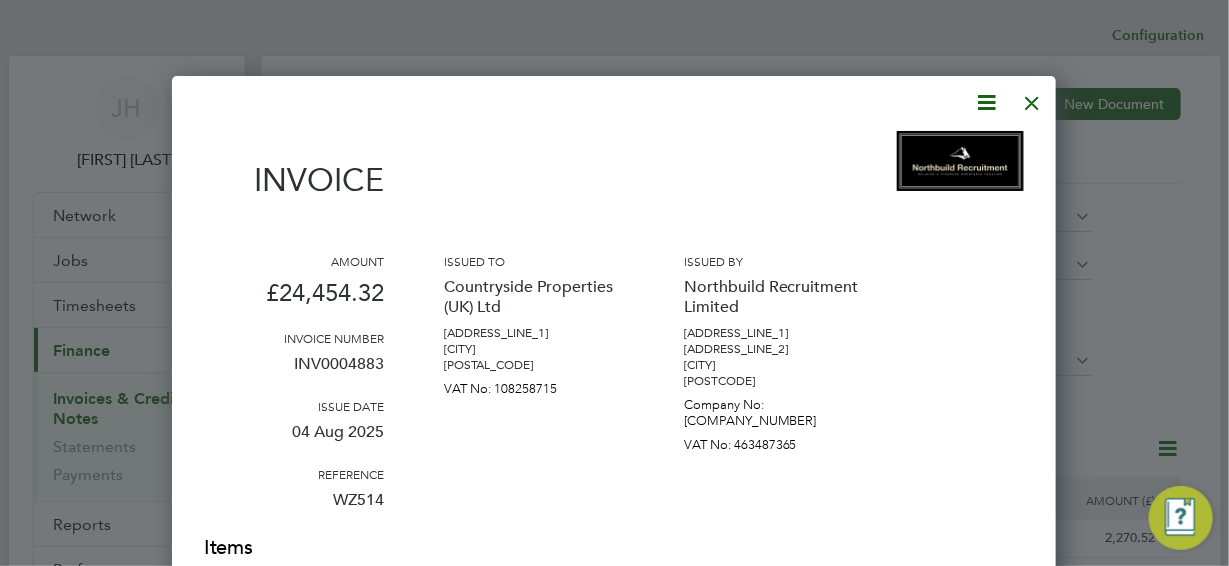 click at bounding box center [987, 102] 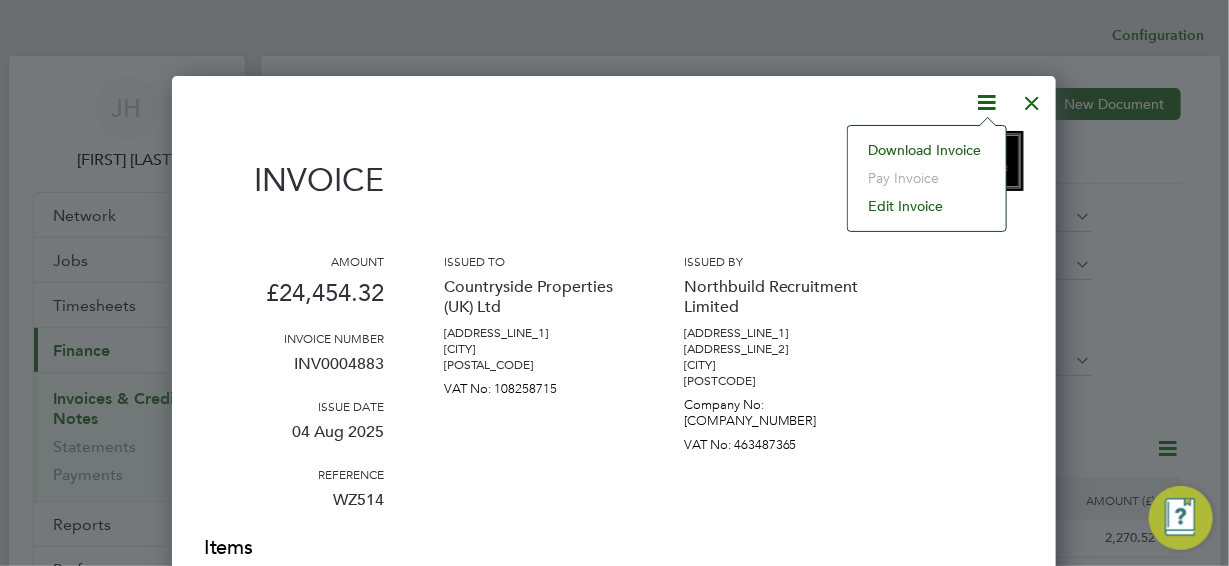 click on "Download Invoice" 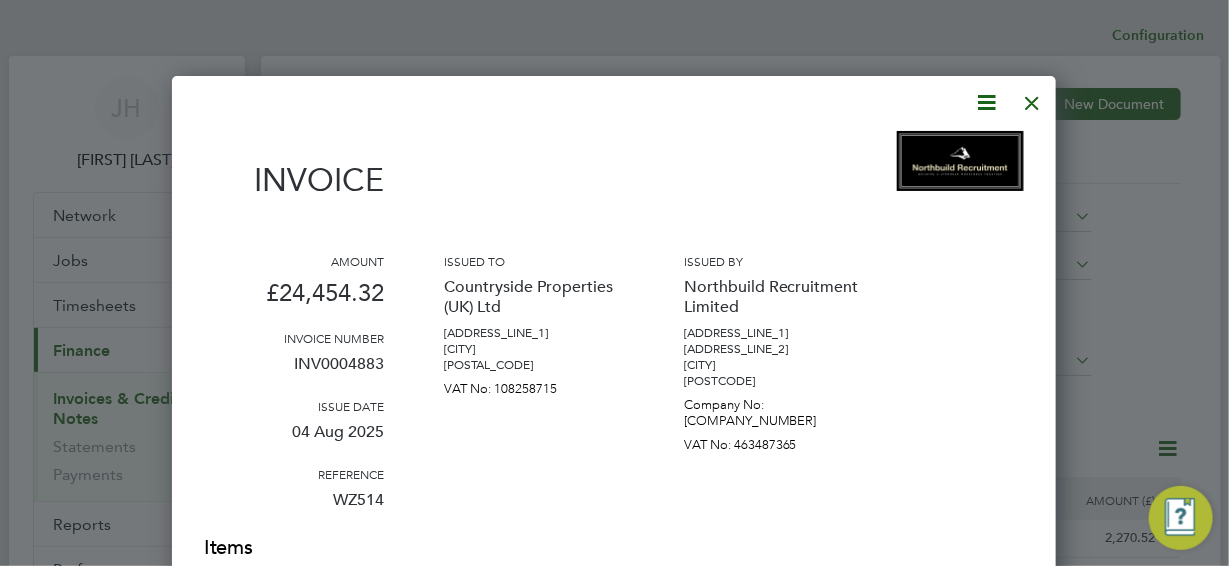 click on "Amount
[CURRENCY][AMOUNT]
Invoice number
[INV_NUMBER]
Issue date
[DATE]
Reference
[REF_NUMBER]
Issued to
[COMPANY]
[ADDRESS_LINE_1]
[CITY]
[POSTAL_CODE]
VAT No: [VAT_NUMBER]
Issued by
[COMPANY]
[ADDRESS_LINE_1]
[ADDRESS_LINE_2]
[CITY]
[POSTAL_CODE]
Company No: [COMPANY_NUMBER]
VAT No: [VAT_NUMBER]" at bounding box center (614, 393) 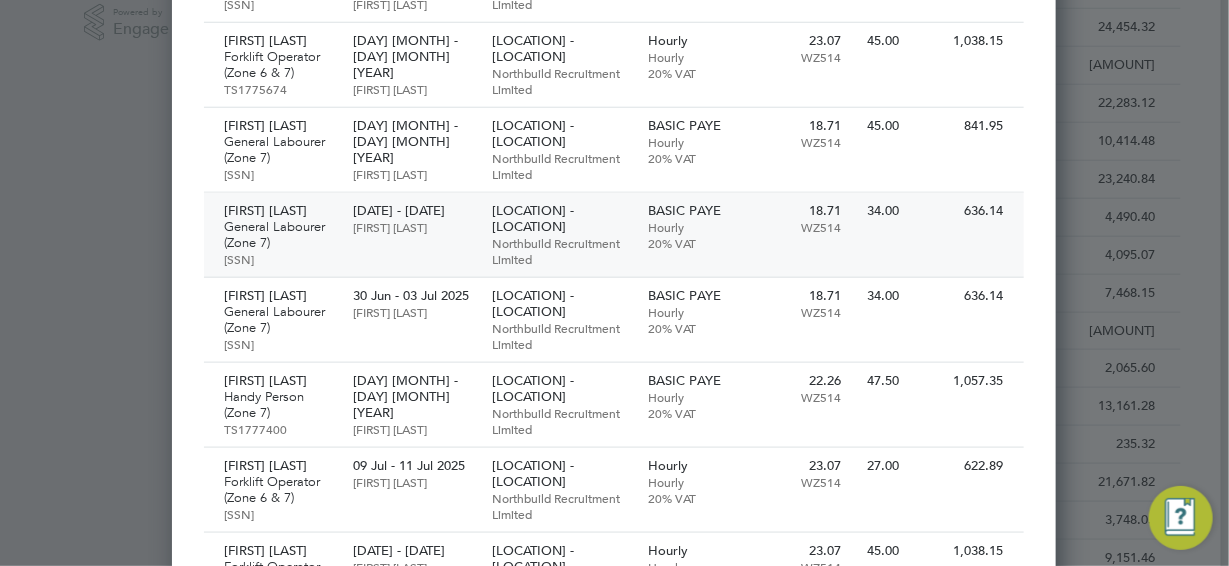 scroll, scrollTop: 99, scrollLeft: 0, axis: vertical 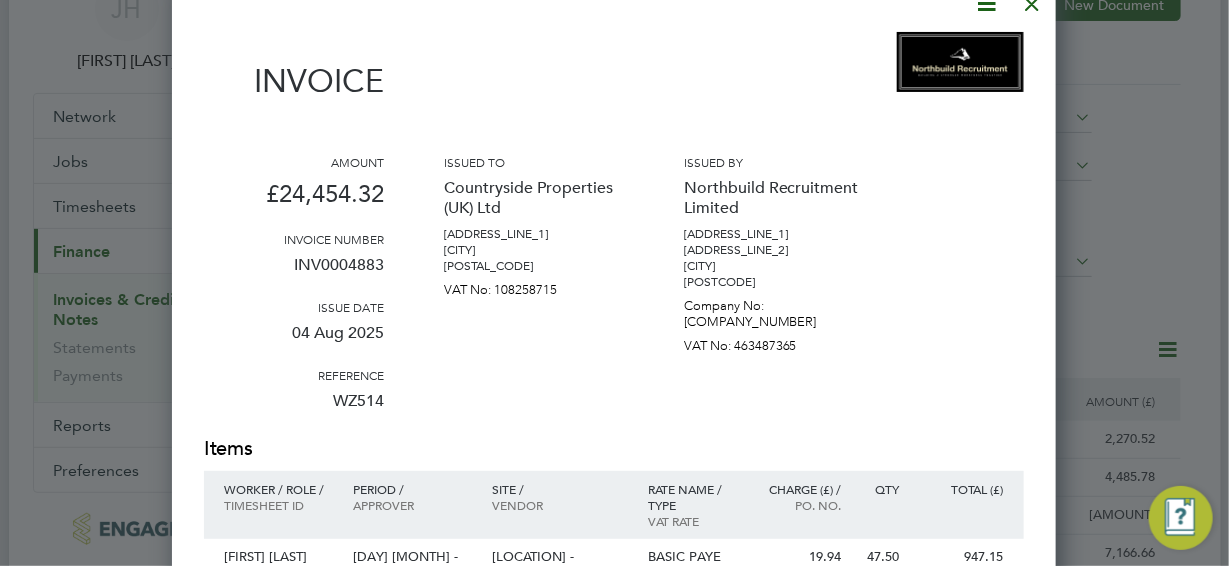 click at bounding box center [1033, -1] 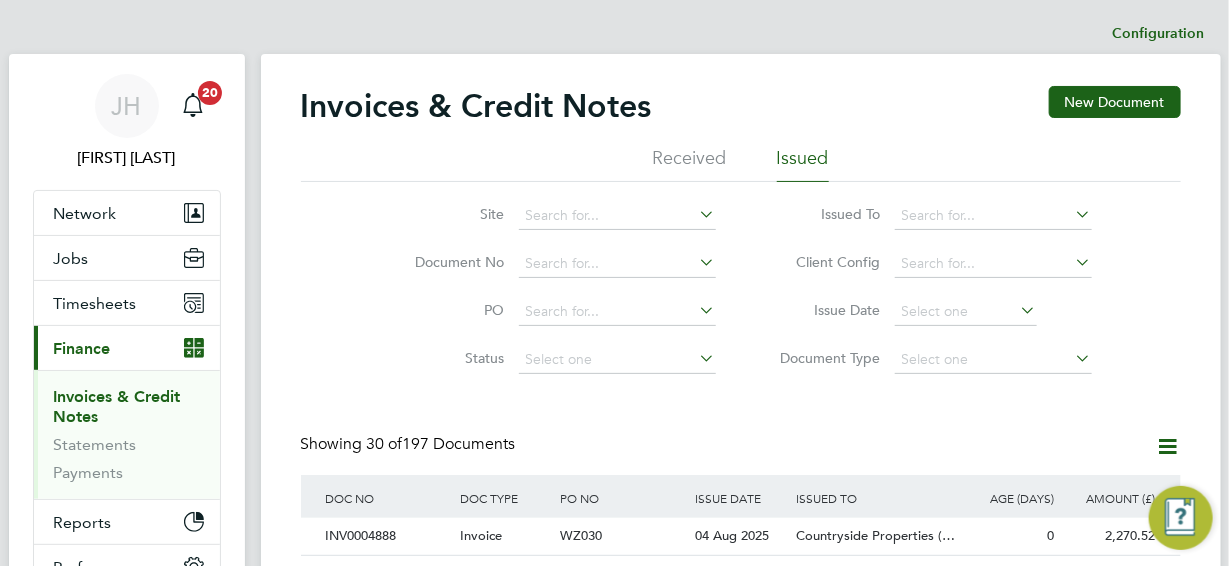 scroll, scrollTop: 0, scrollLeft: 0, axis: both 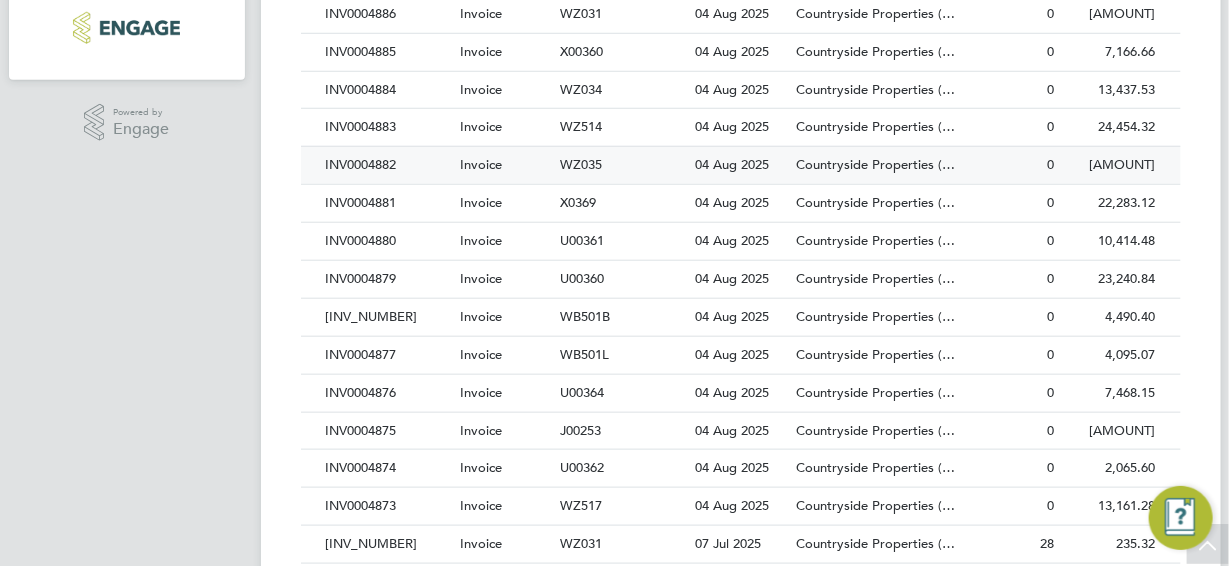 click on "INV0004882" 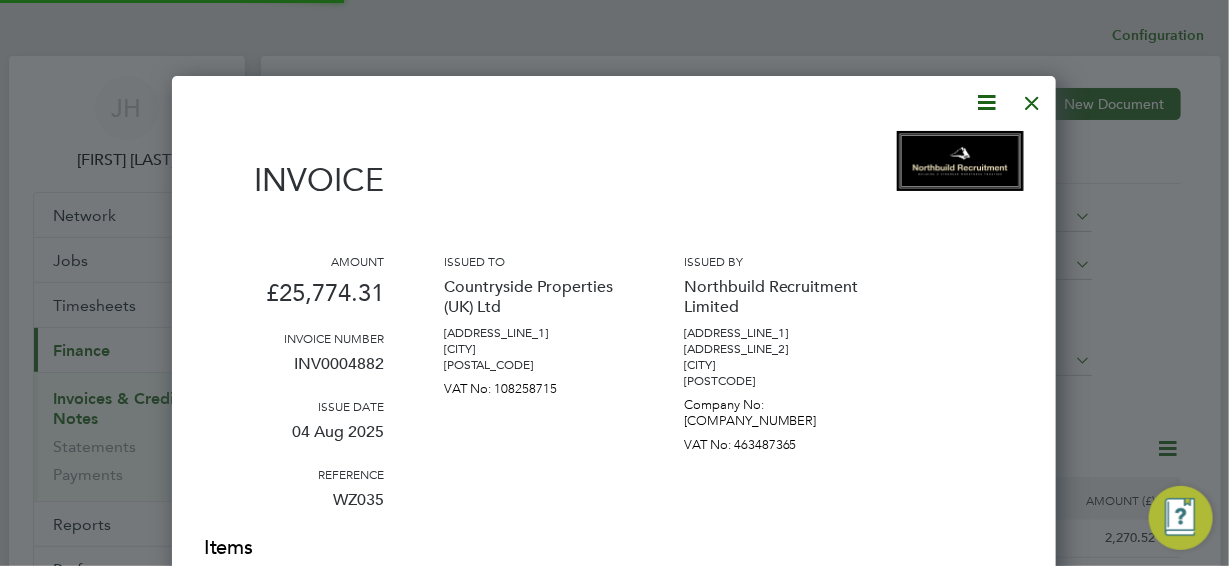 scroll, scrollTop: 9, scrollLeft: 9, axis: both 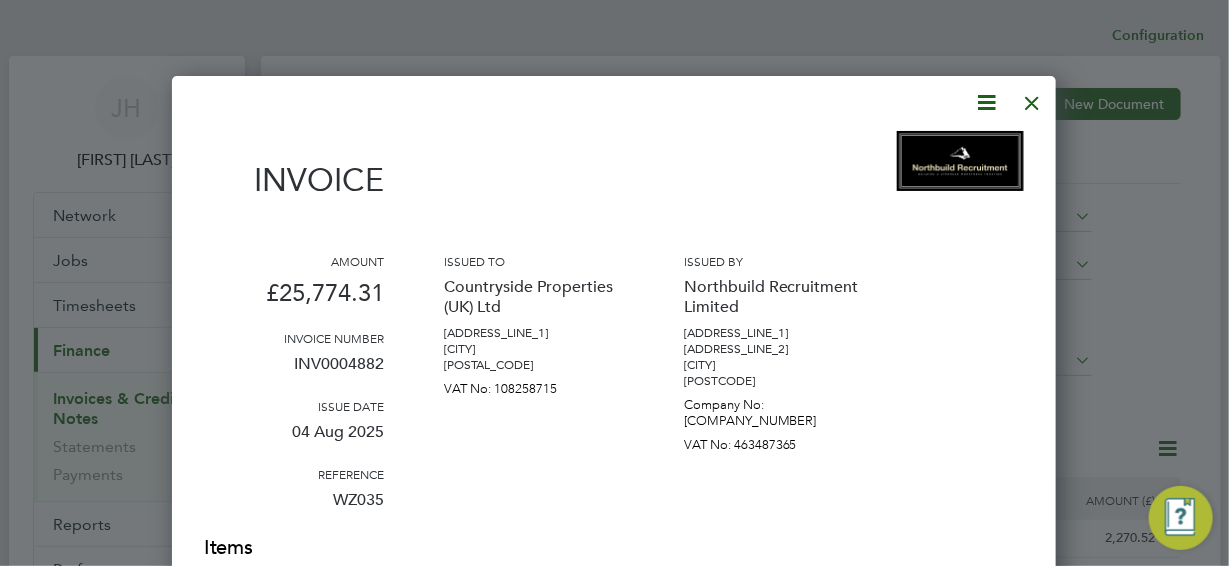 click at bounding box center [987, 102] 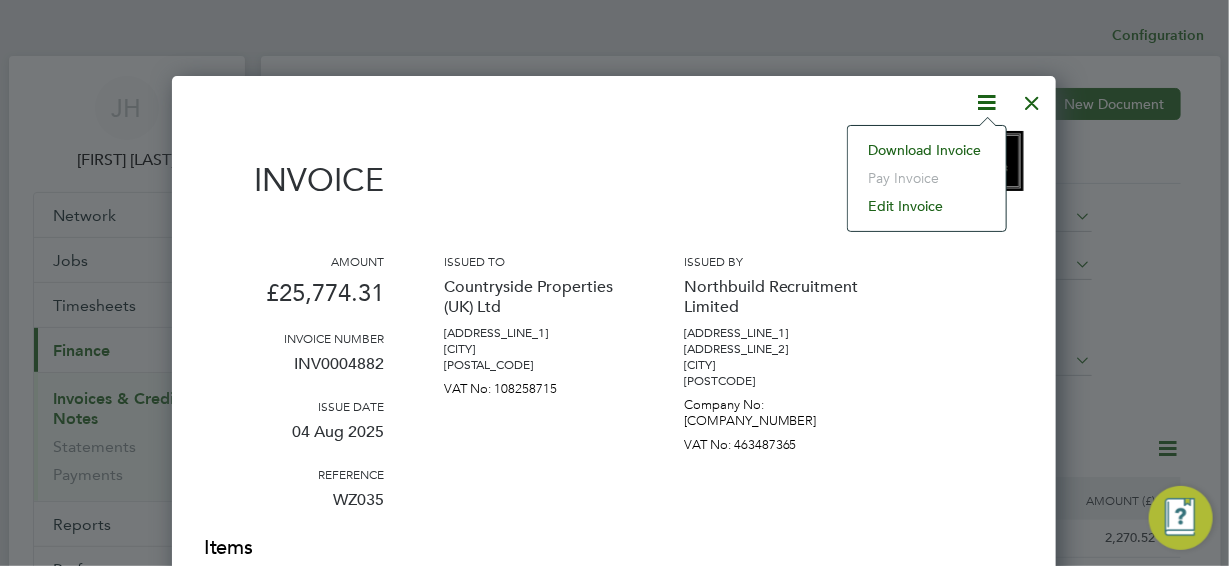 click on "Download Invoice" 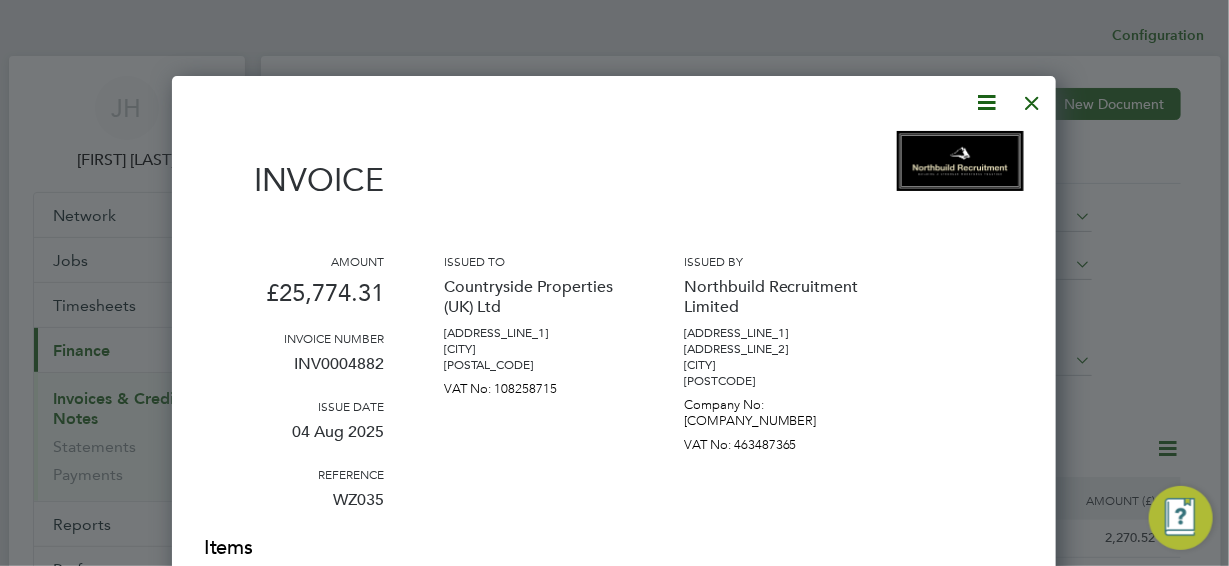 drag, startPoint x: 679, startPoint y: 194, endPoint x: 702, endPoint y: 182, distance: 25.942244 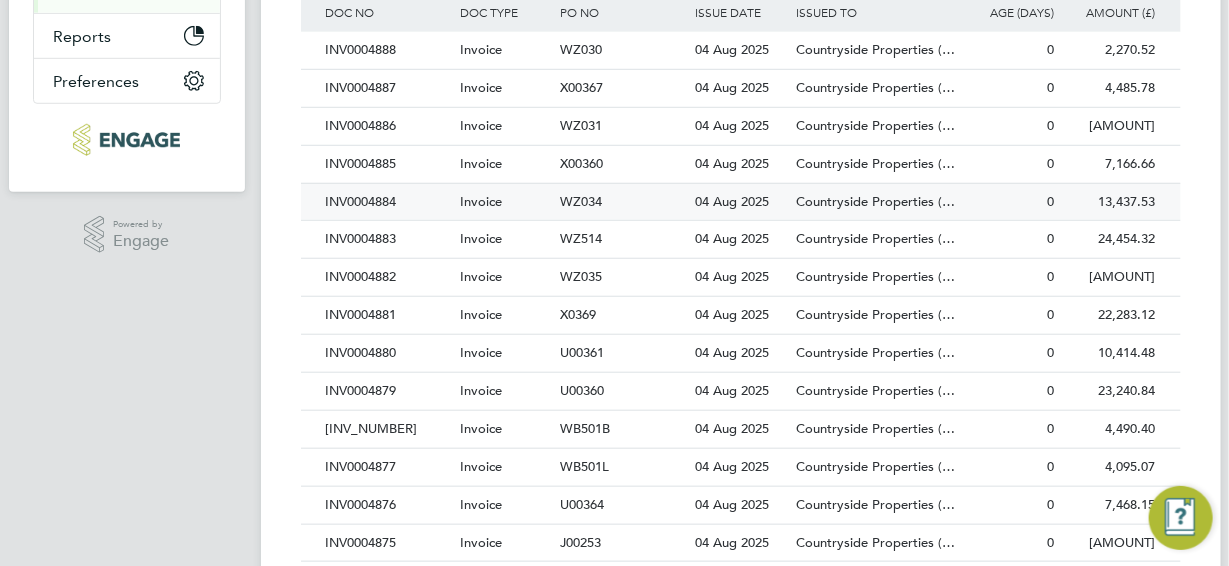 scroll, scrollTop: 499, scrollLeft: 0, axis: vertical 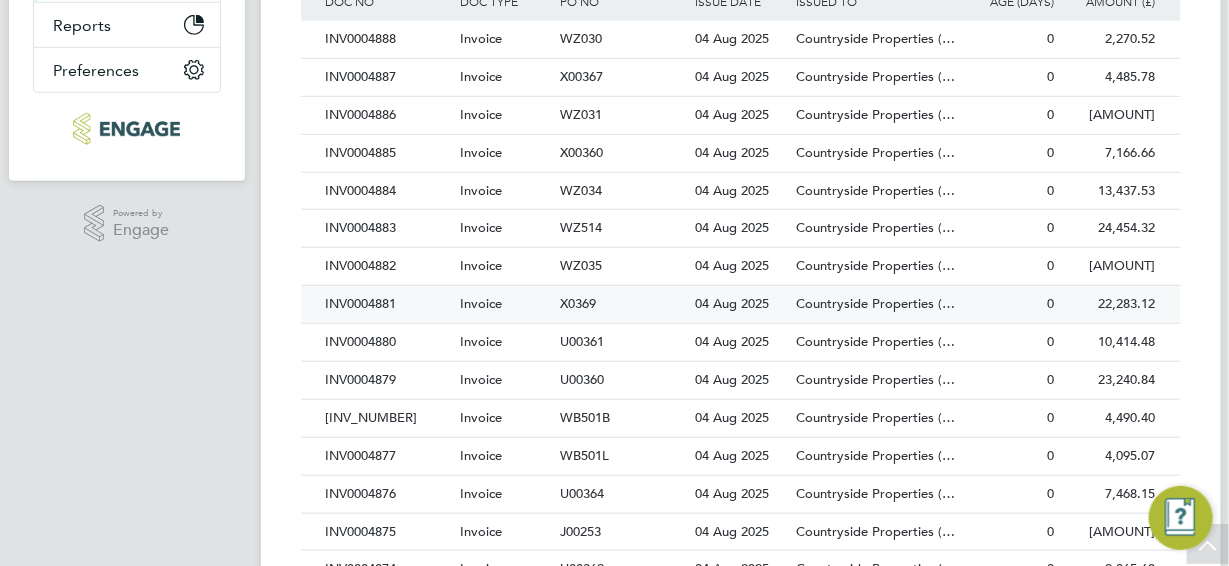 click on "INV0004881" 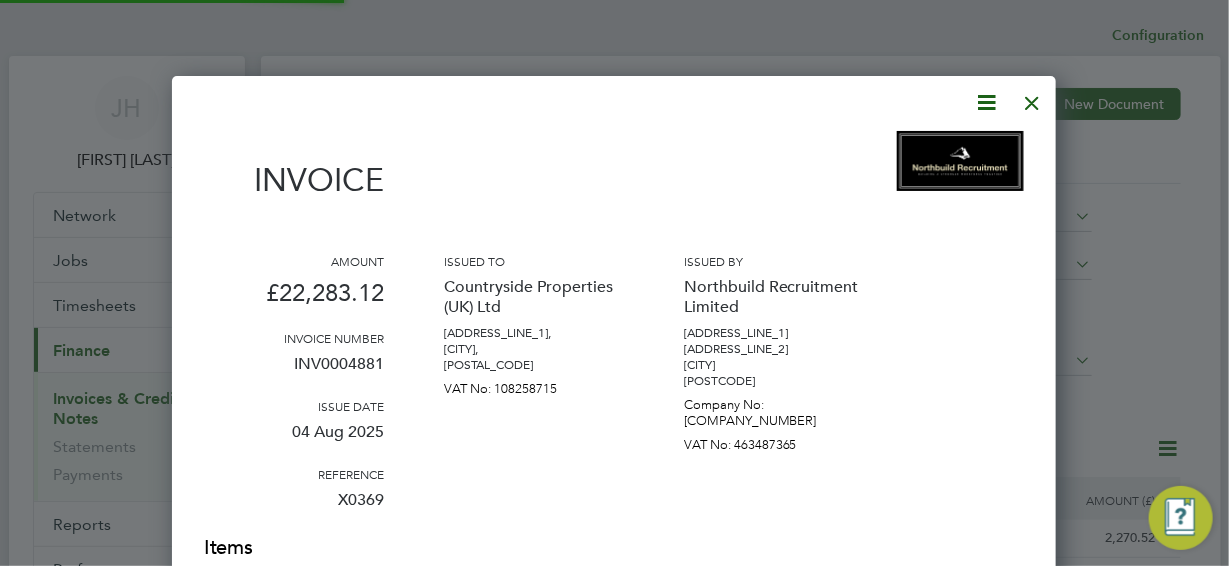 scroll, scrollTop: 10, scrollLeft: 9, axis: both 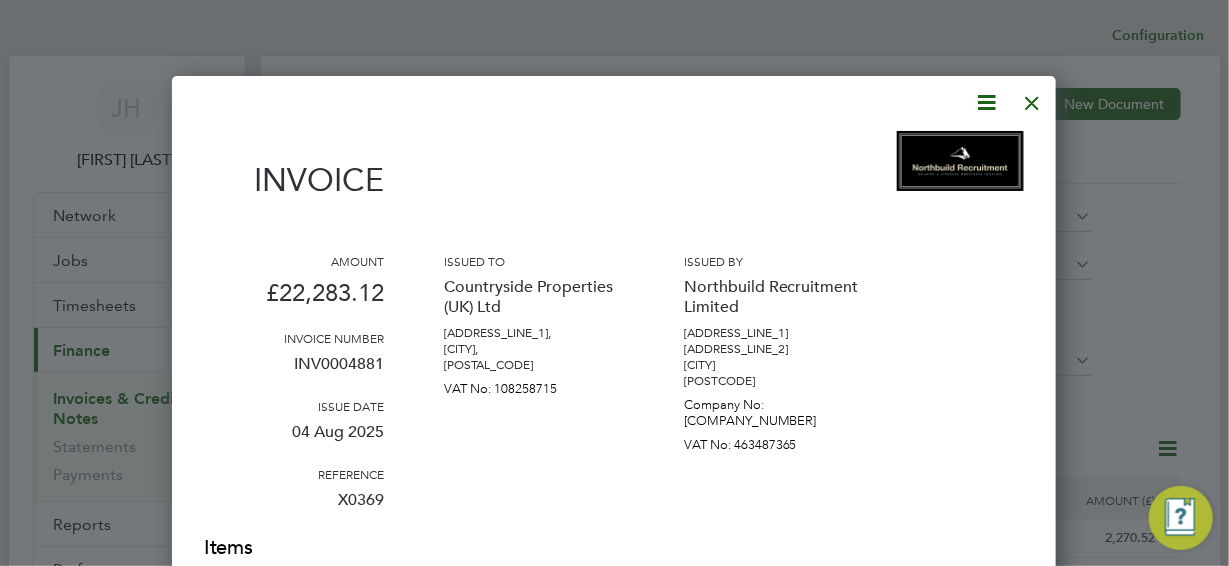 click at bounding box center [987, 102] 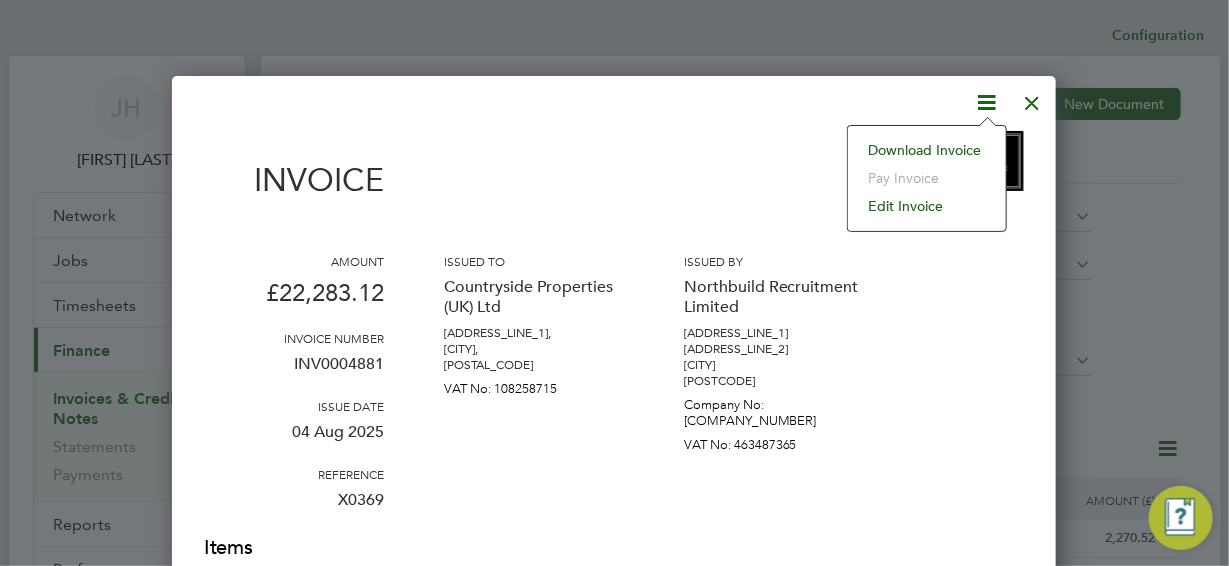 click on "Download Invoice" 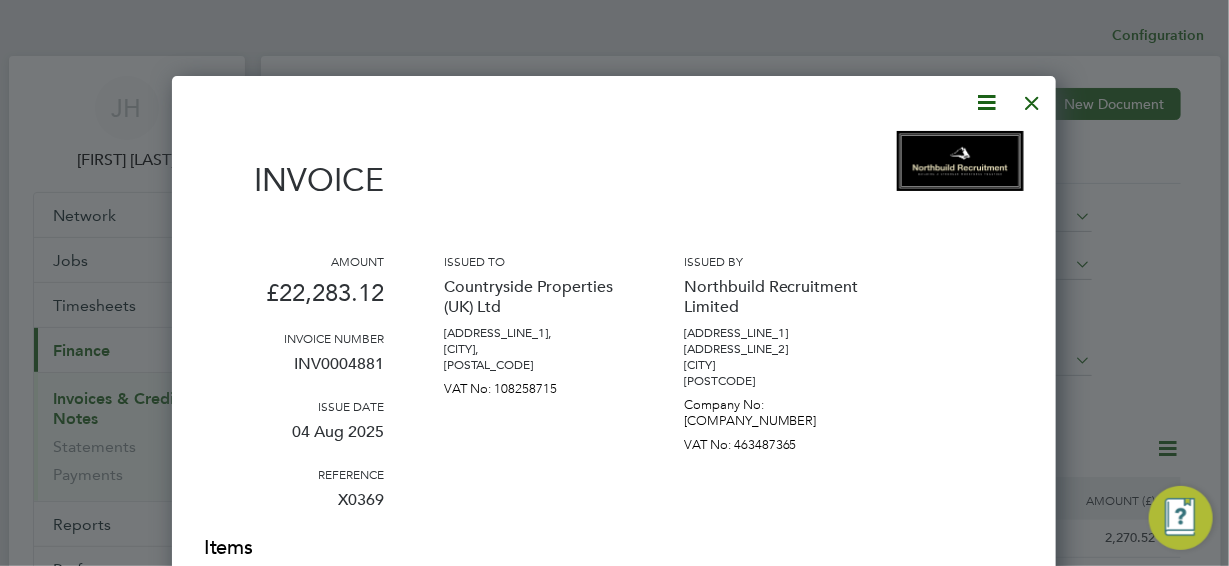 click at bounding box center (1033, 98) 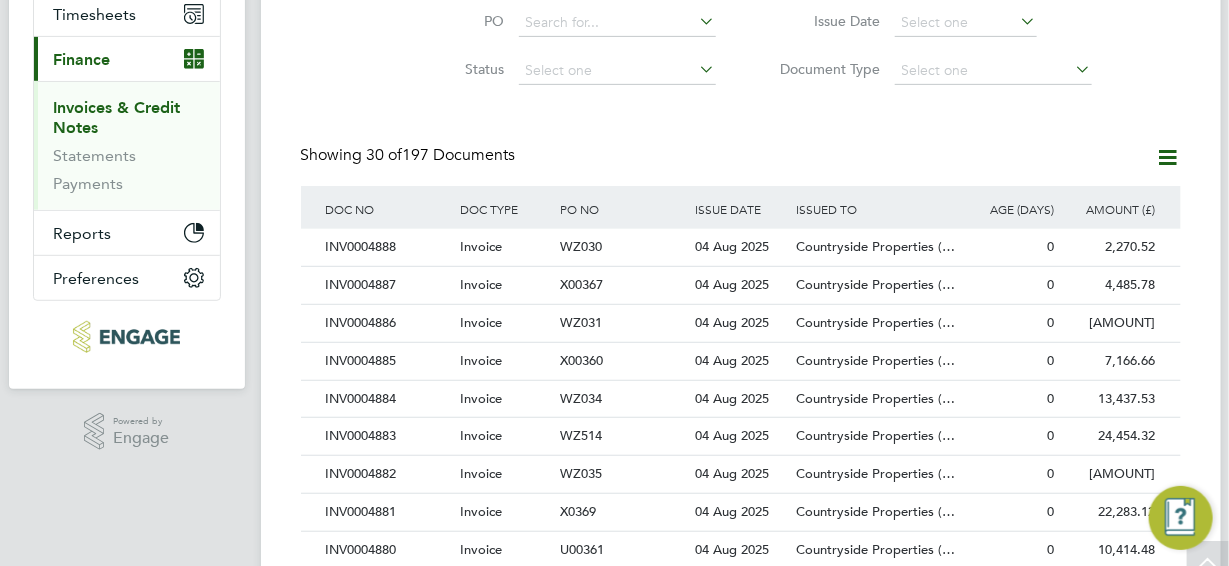 scroll, scrollTop: 500, scrollLeft: 0, axis: vertical 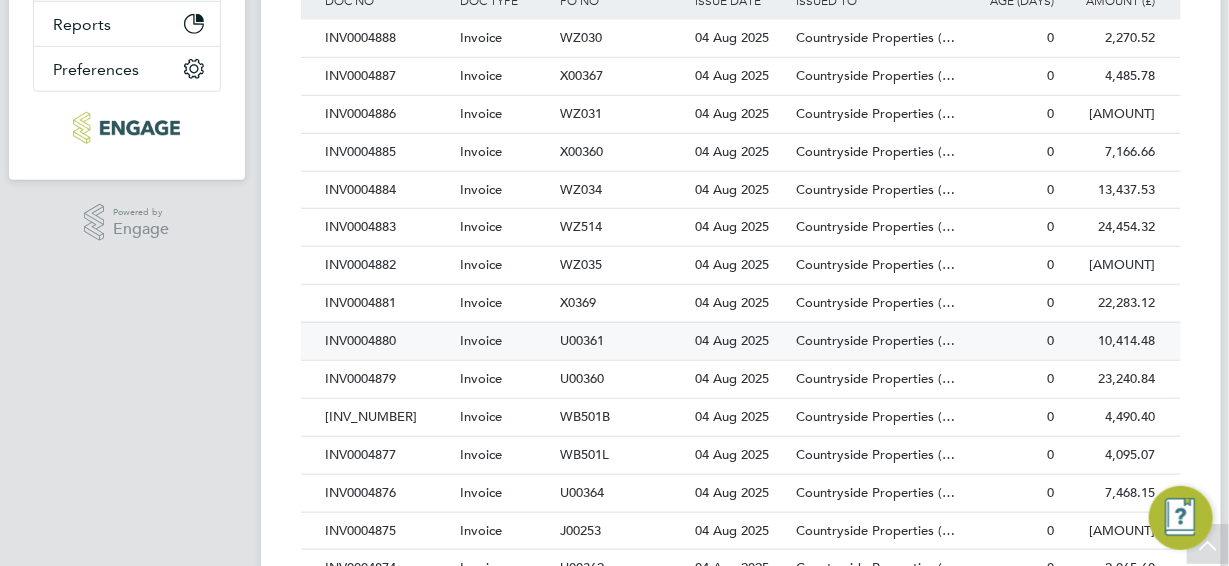 click on "INV0004880" 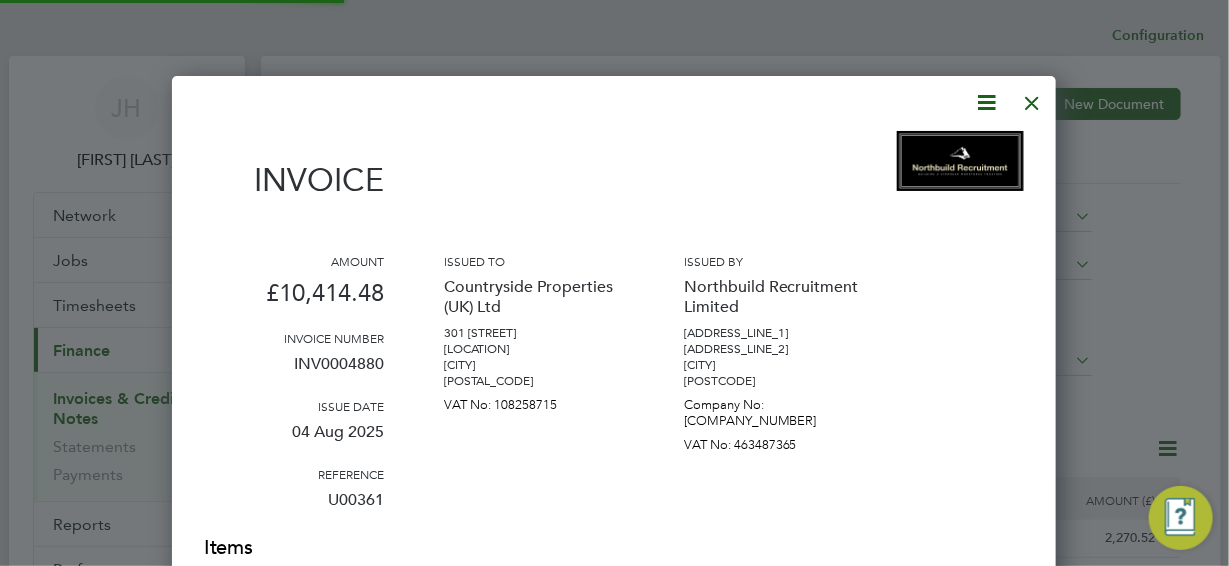 scroll, scrollTop: 10, scrollLeft: 9, axis: both 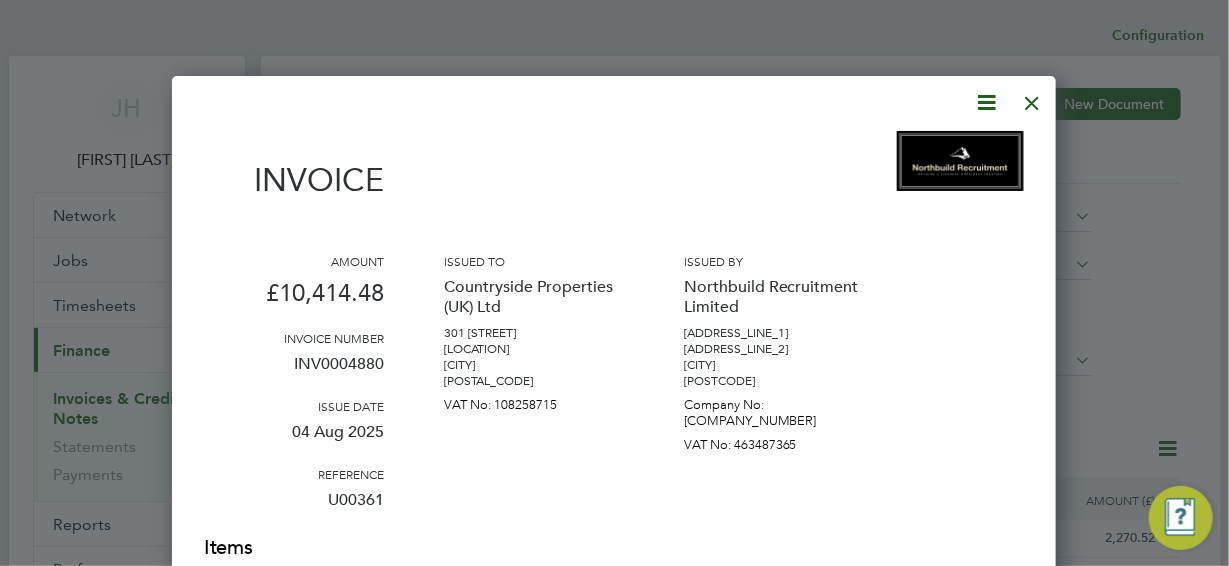 drag, startPoint x: 990, startPoint y: 95, endPoint x: 975, endPoint y: 110, distance: 21.213203 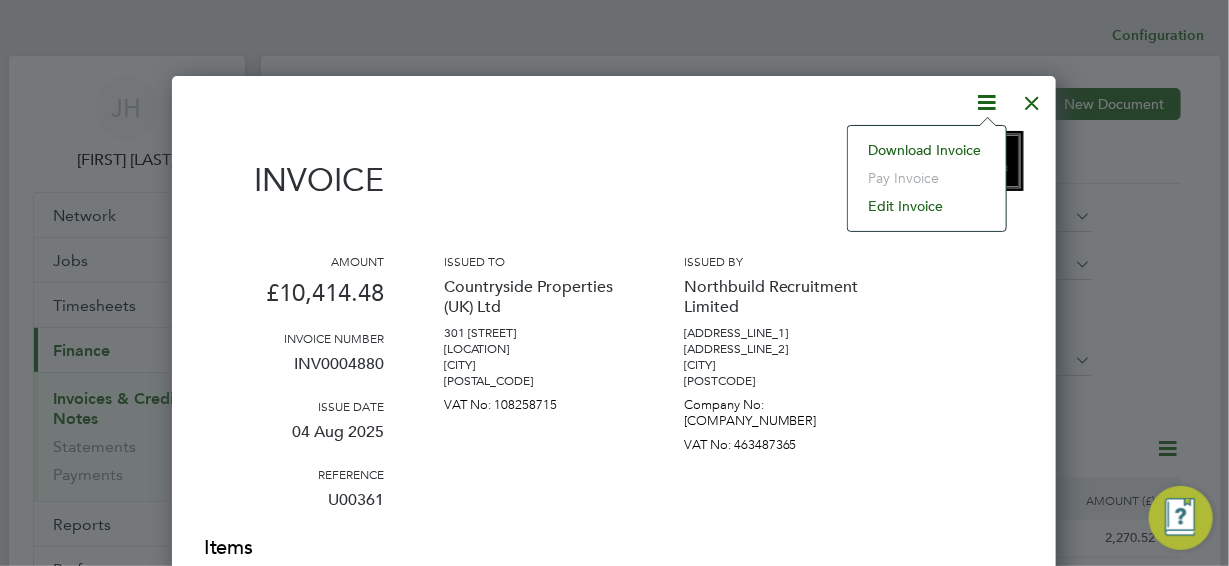 click on "Download Invoice" 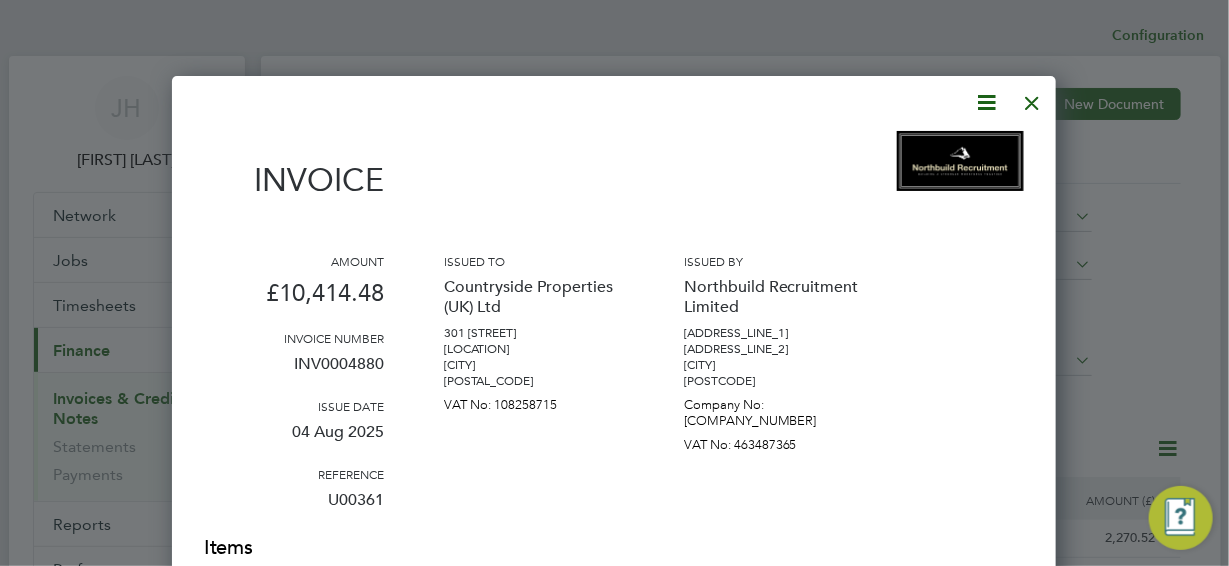 drag, startPoint x: 927, startPoint y: 489, endPoint x: 924, endPoint y: 465, distance: 24.186773 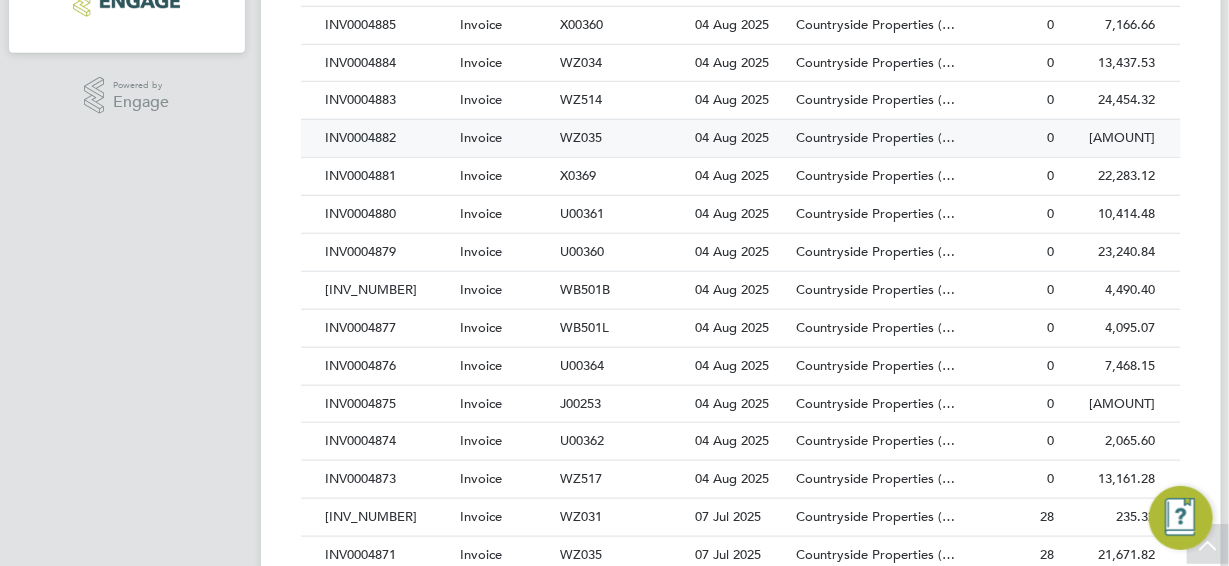 scroll, scrollTop: 700, scrollLeft: 0, axis: vertical 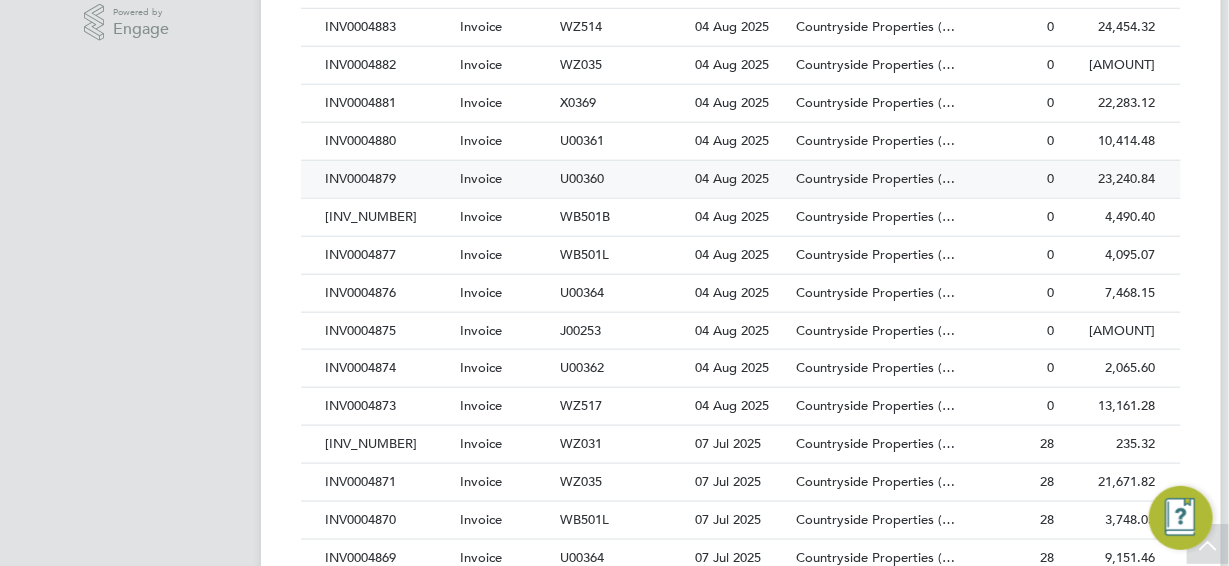 click on "INV0004879" 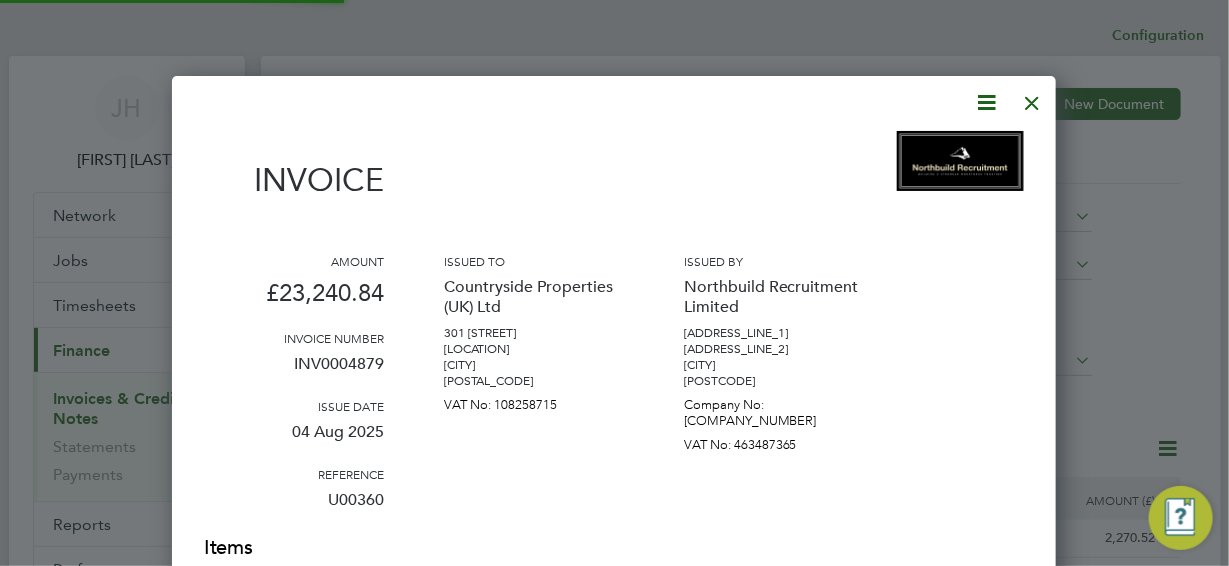 scroll, scrollTop: 9, scrollLeft: 9, axis: both 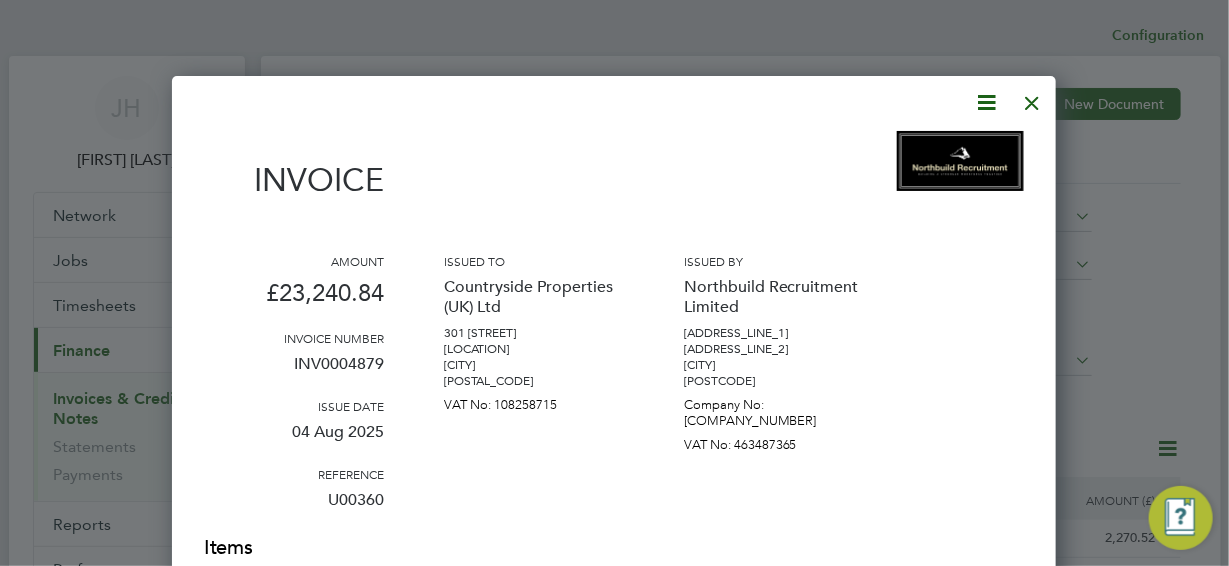 click at bounding box center (987, 102) 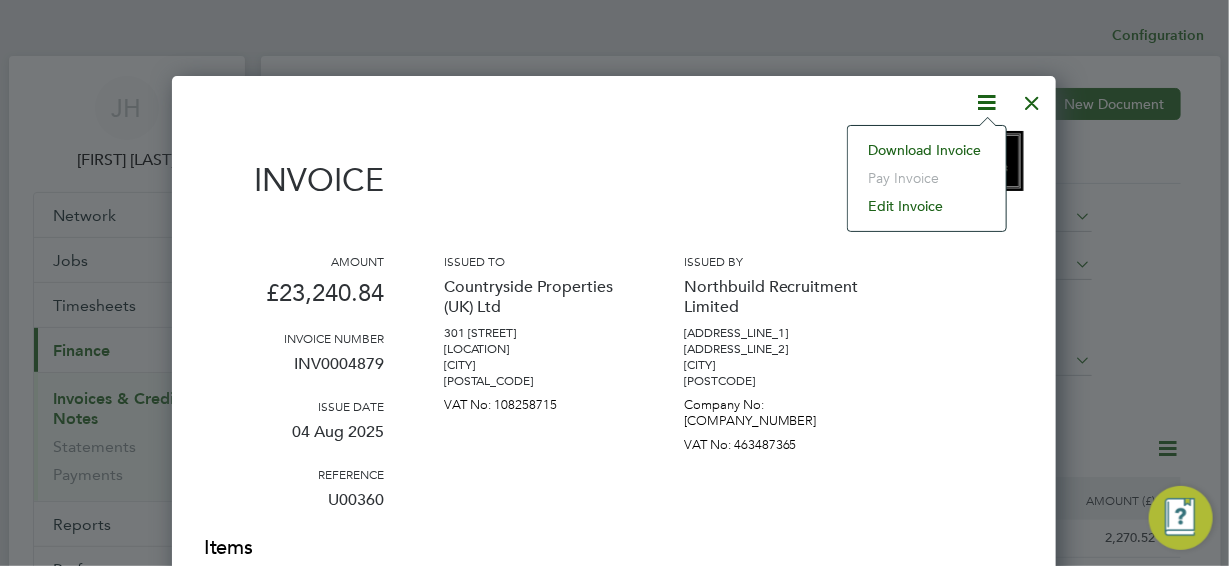click on "Download Invoice" 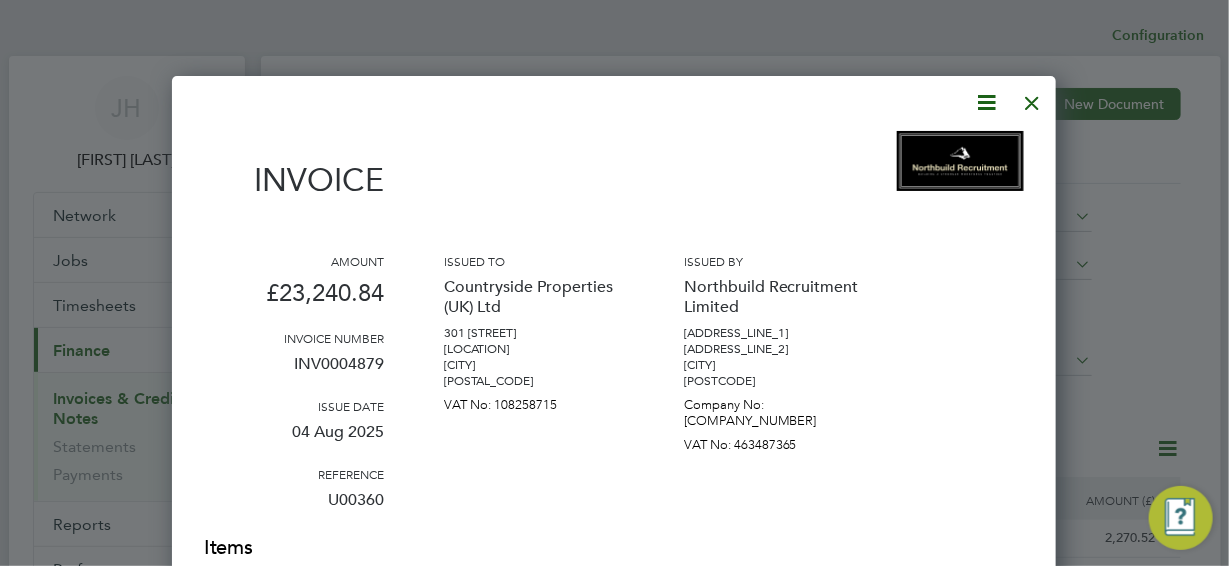 click at bounding box center (1033, 98) 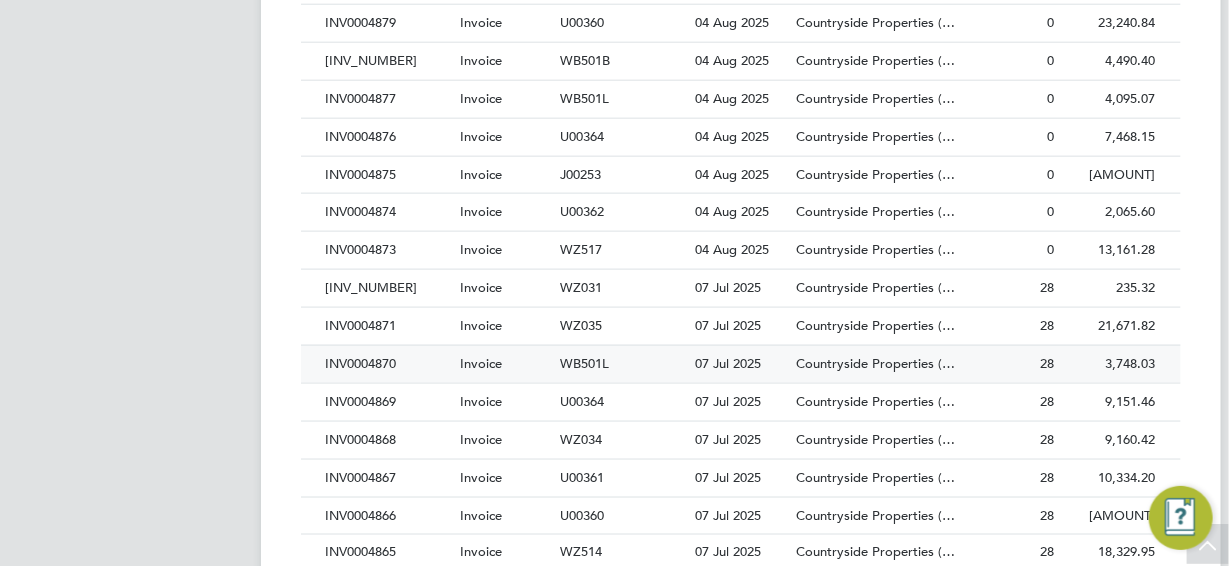 scroll, scrollTop: 899, scrollLeft: 0, axis: vertical 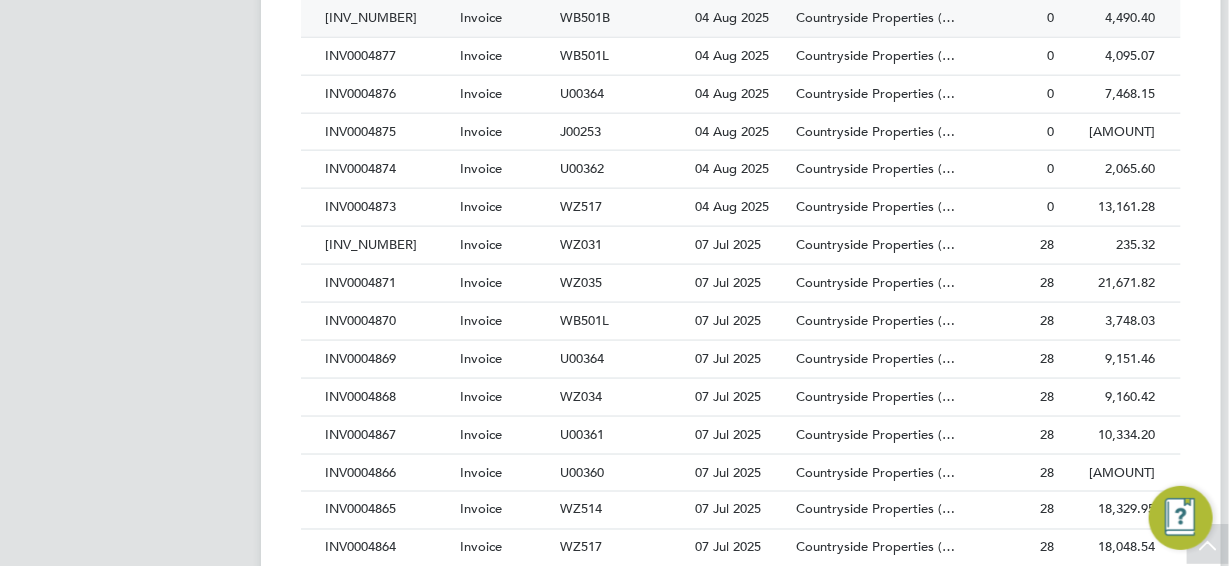 click on "[INV_NUMBER]" 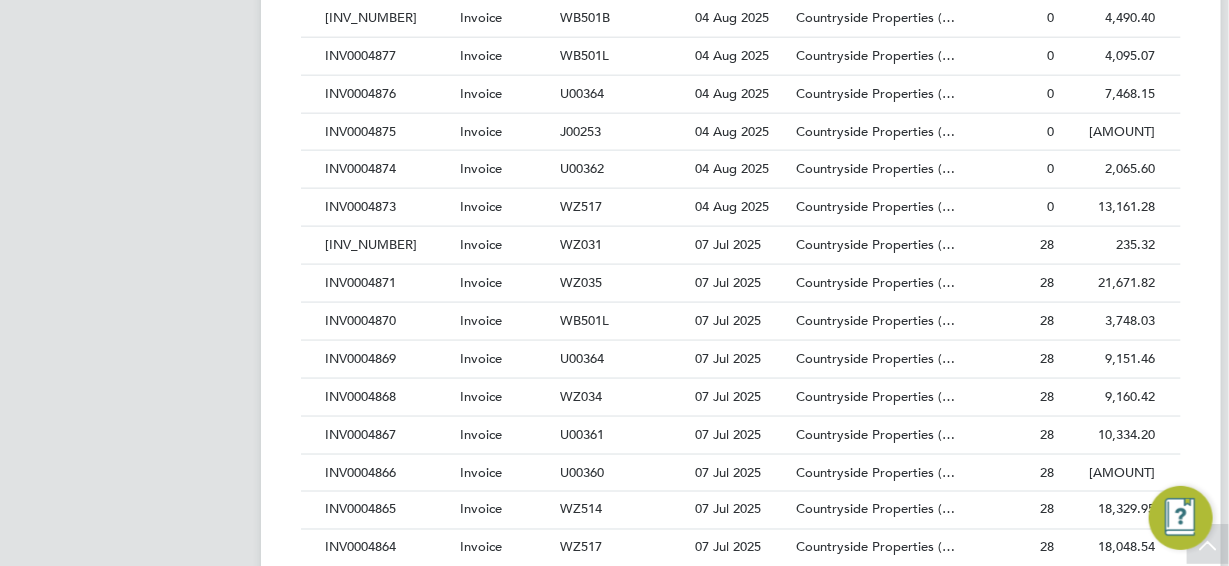 scroll, scrollTop: 0, scrollLeft: 0, axis: both 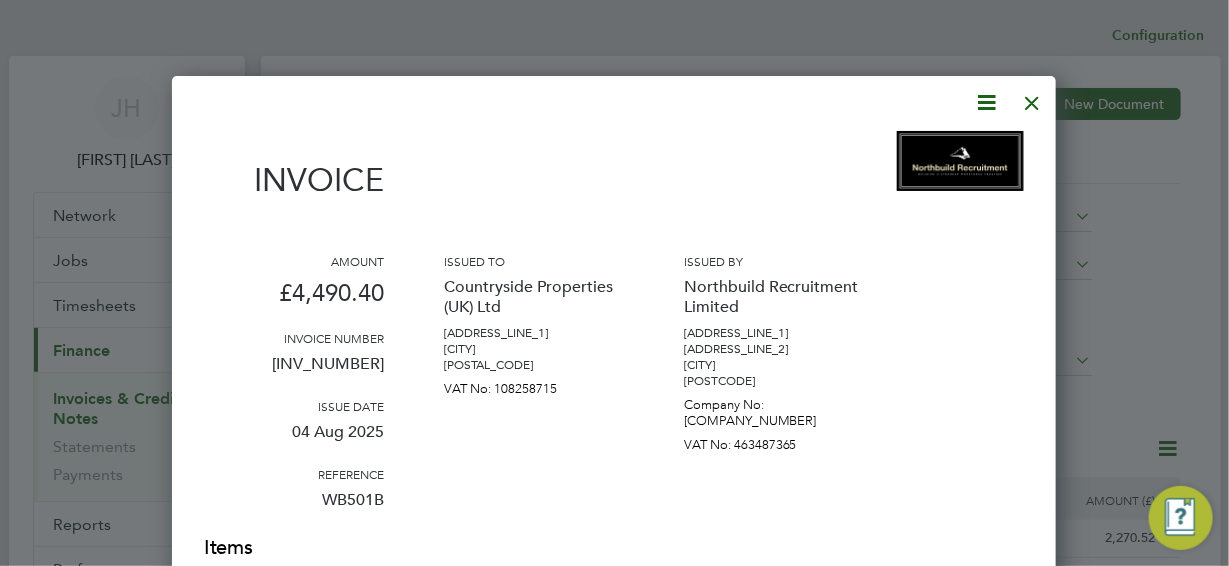 click at bounding box center (987, 102) 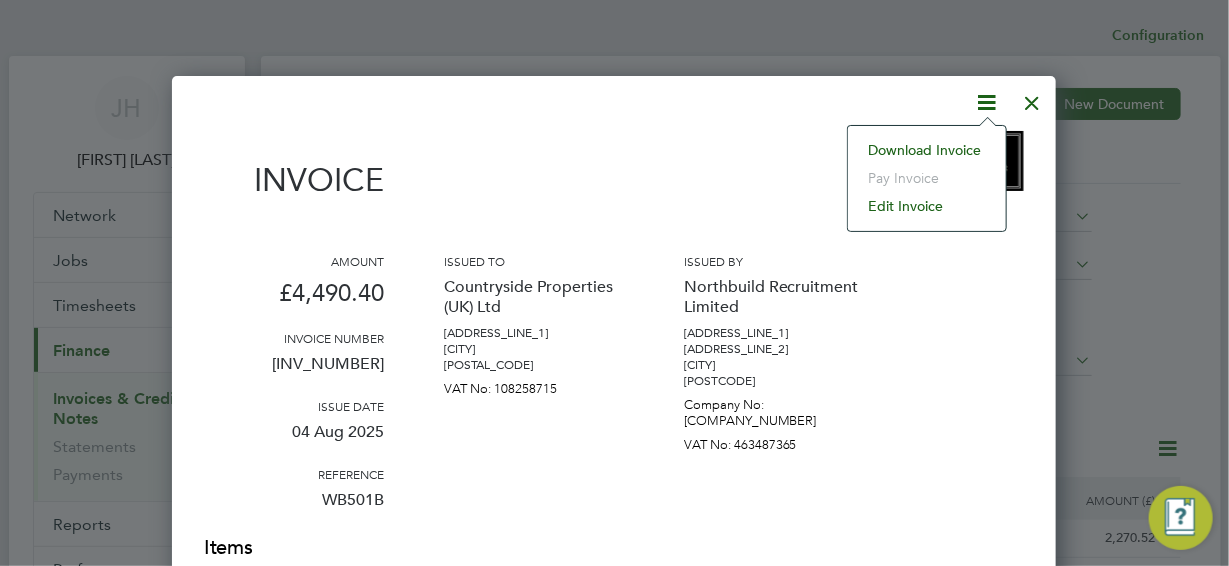 click on "Download Invoice" 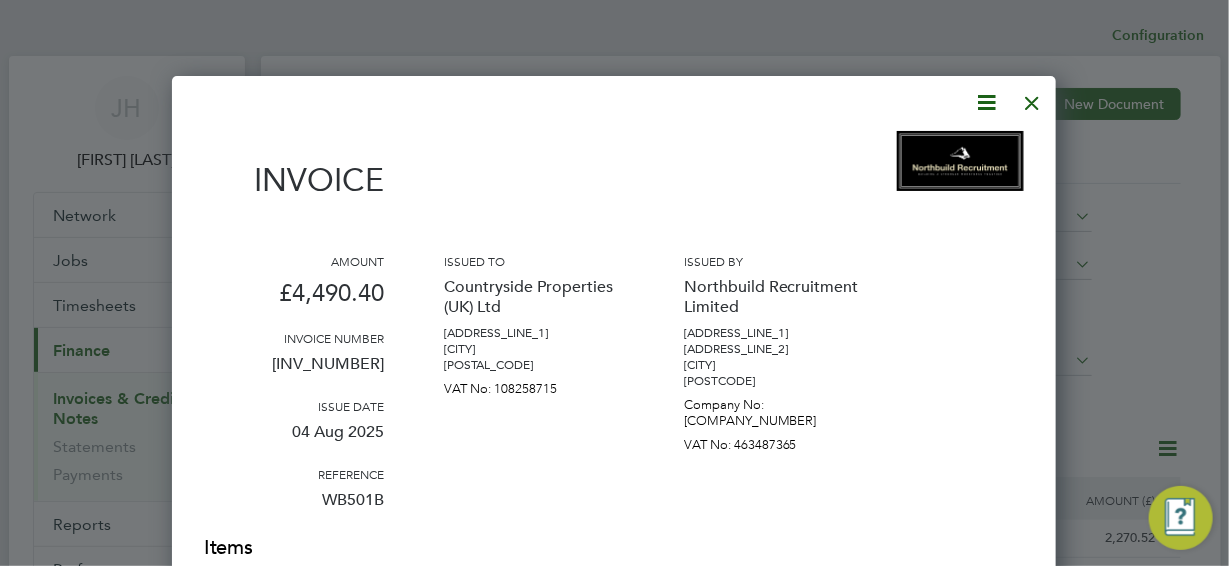 click on "Invoice" at bounding box center [614, 175] 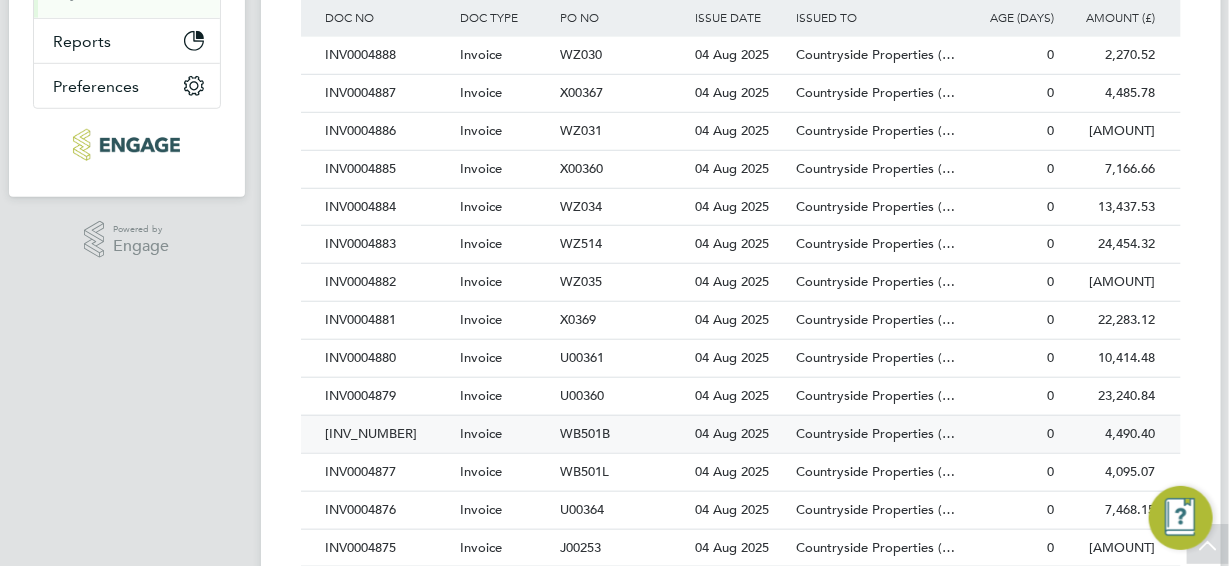 scroll, scrollTop: 700, scrollLeft: 0, axis: vertical 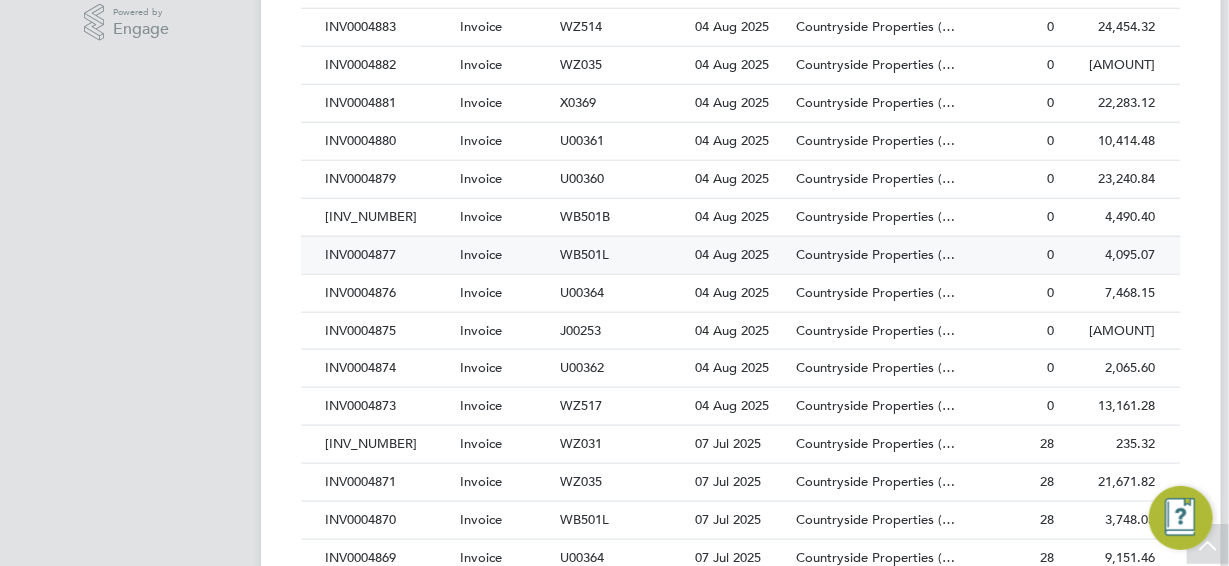 click on "INV0004877" 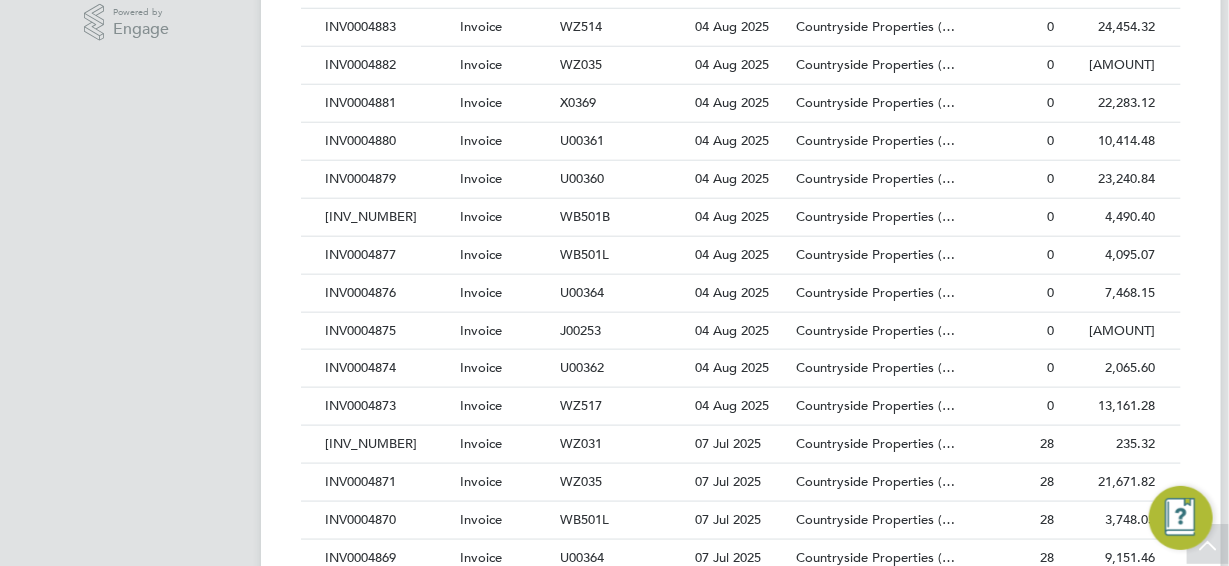 scroll, scrollTop: 0, scrollLeft: 0, axis: both 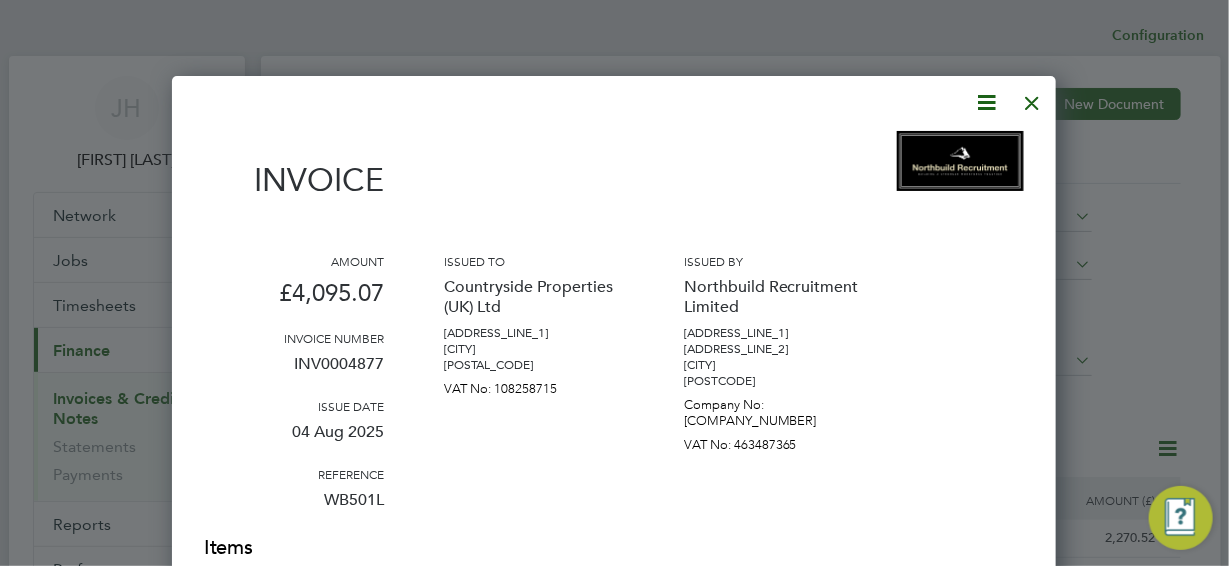 click at bounding box center [987, 102] 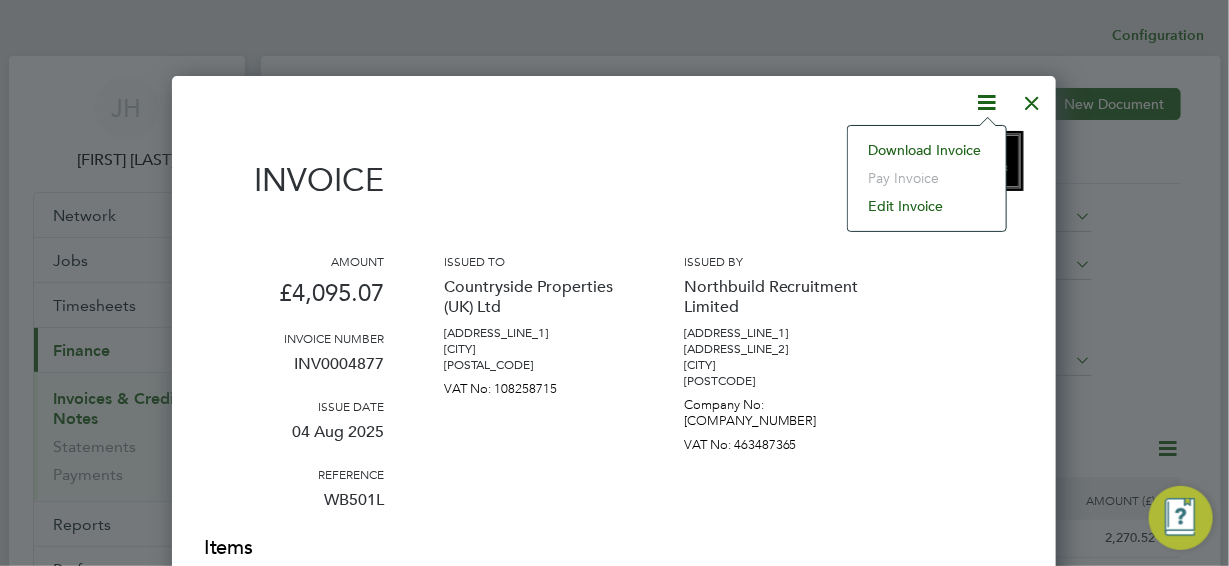 click on "Download Invoice" 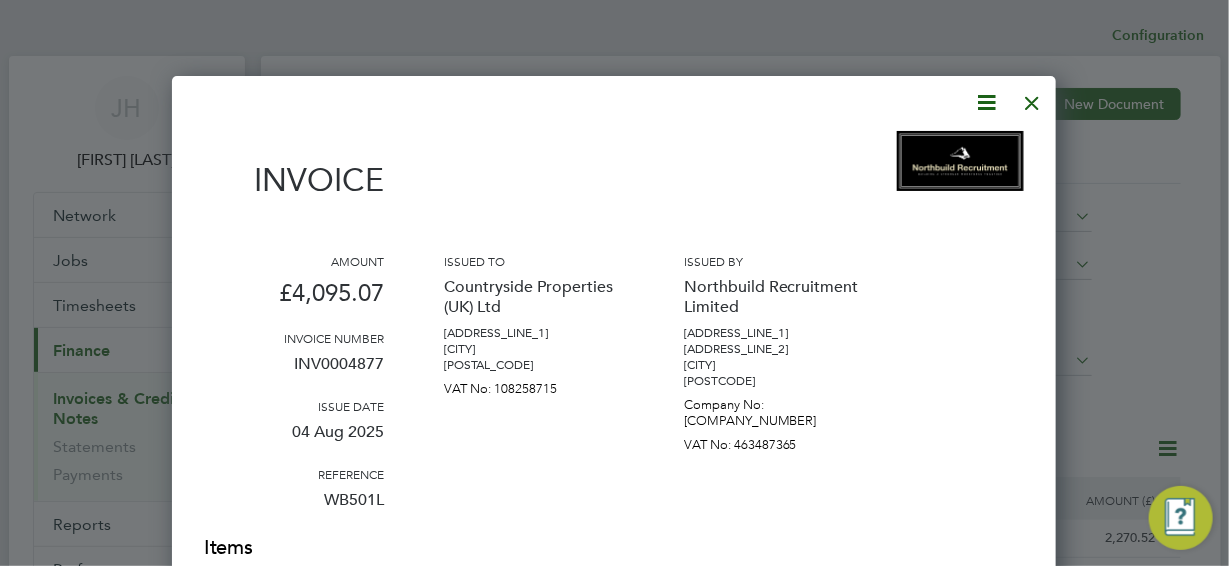 click at bounding box center (1033, 98) 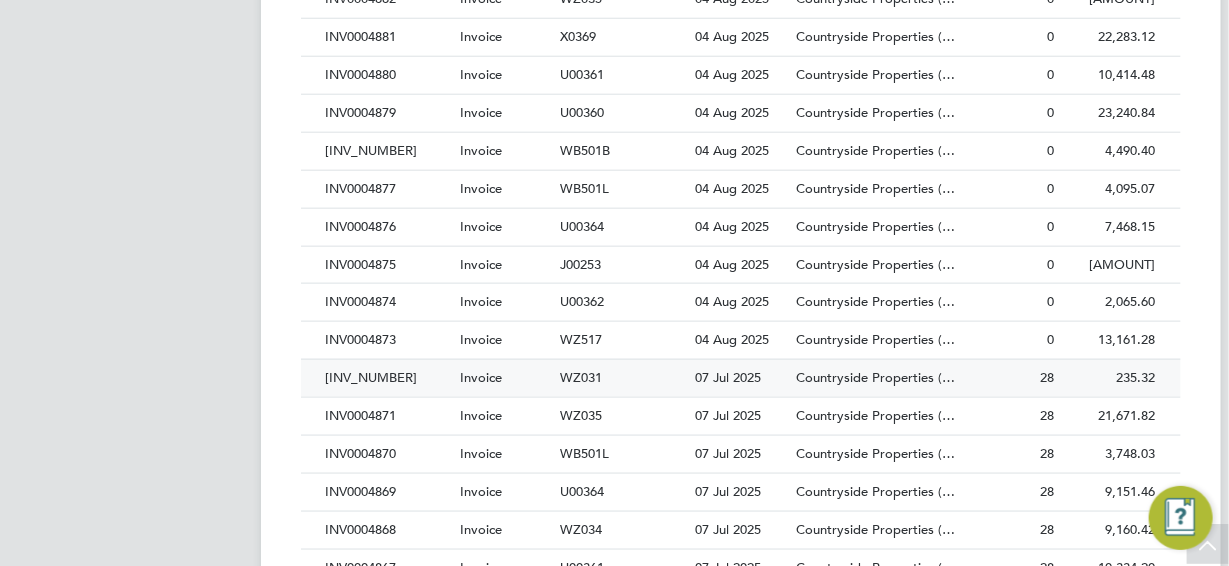 scroll, scrollTop: 800, scrollLeft: 0, axis: vertical 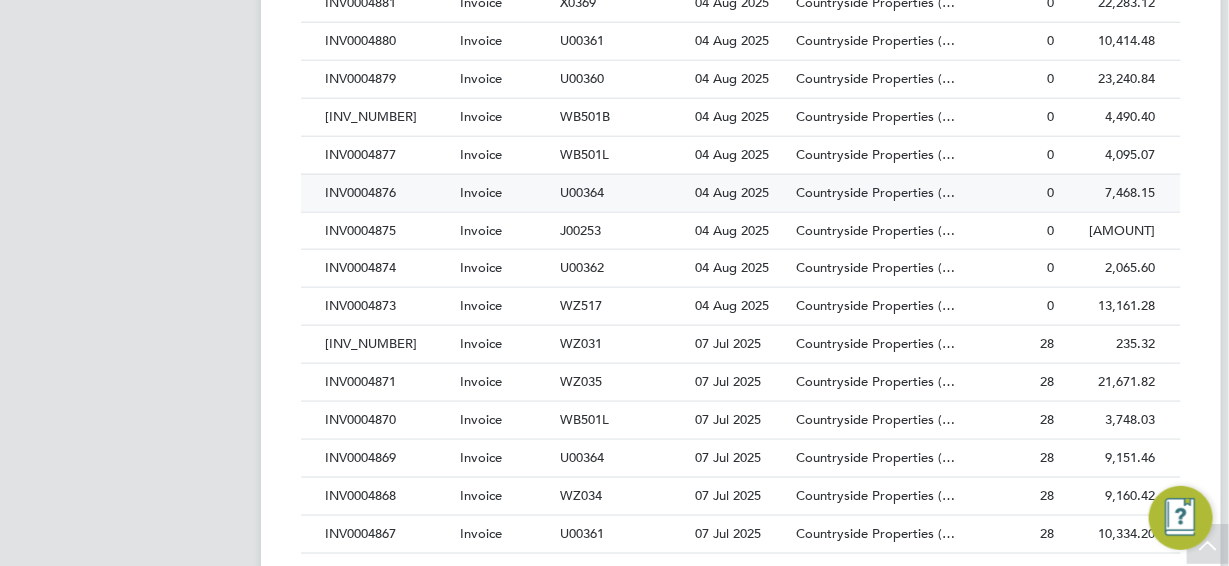 click on "INV0004876" 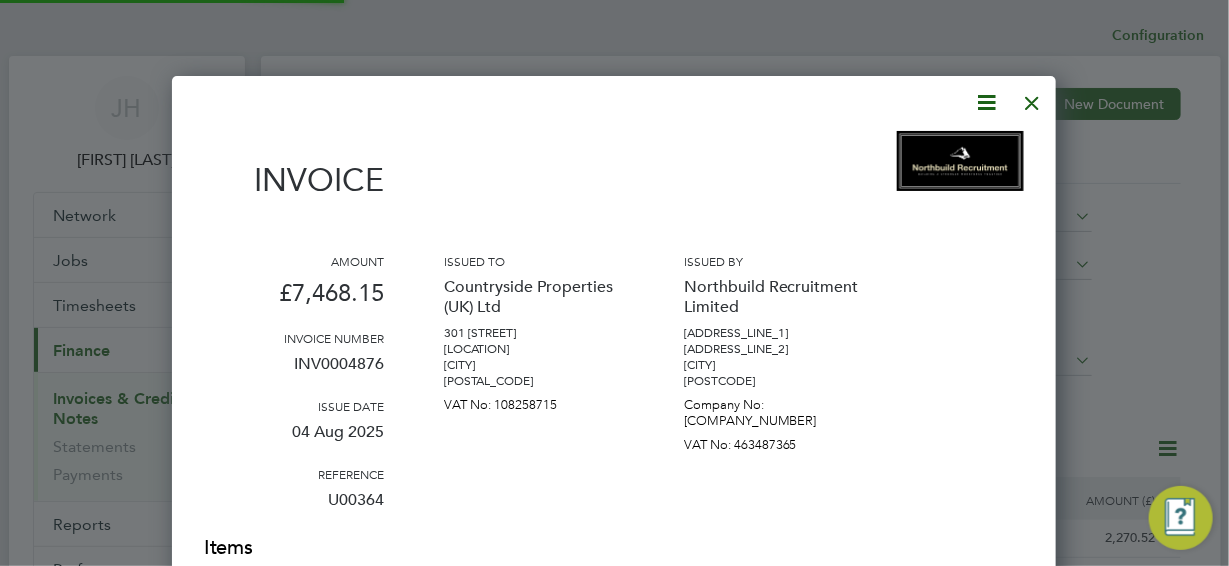 scroll, scrollTop: 10, scrollLeft: 9, axis: both 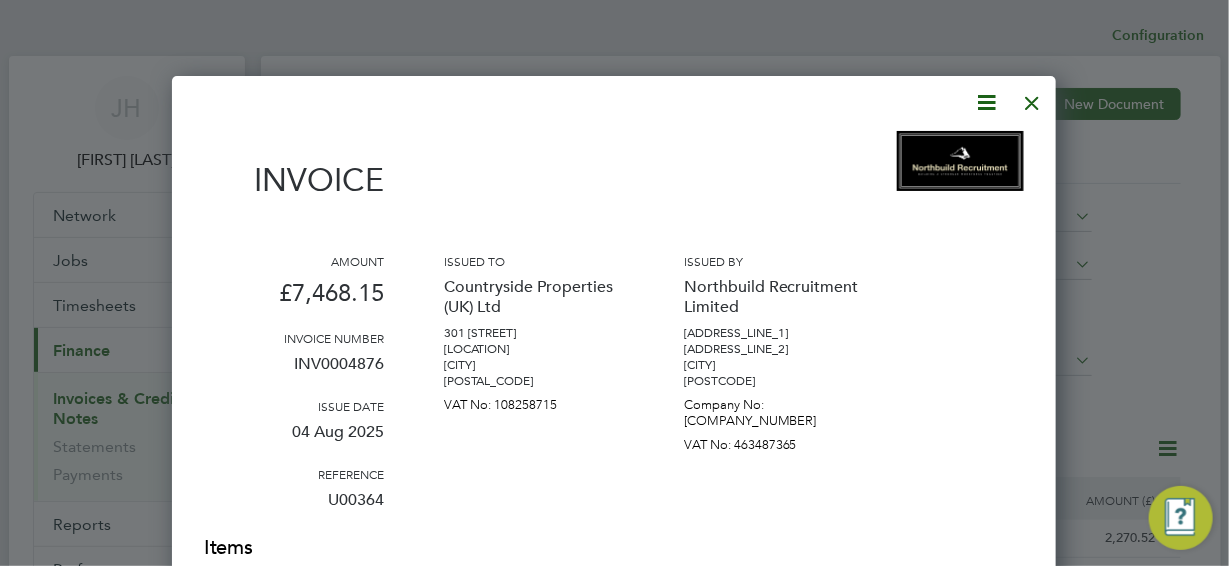click at bounding box center (987, 102) 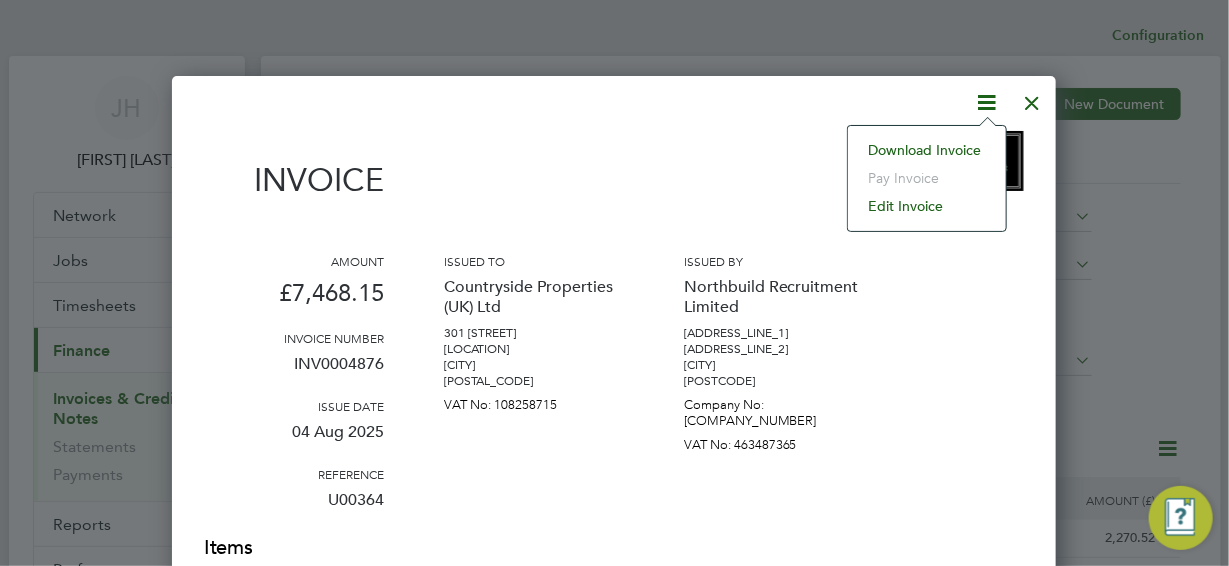 click on "Download Invoice" 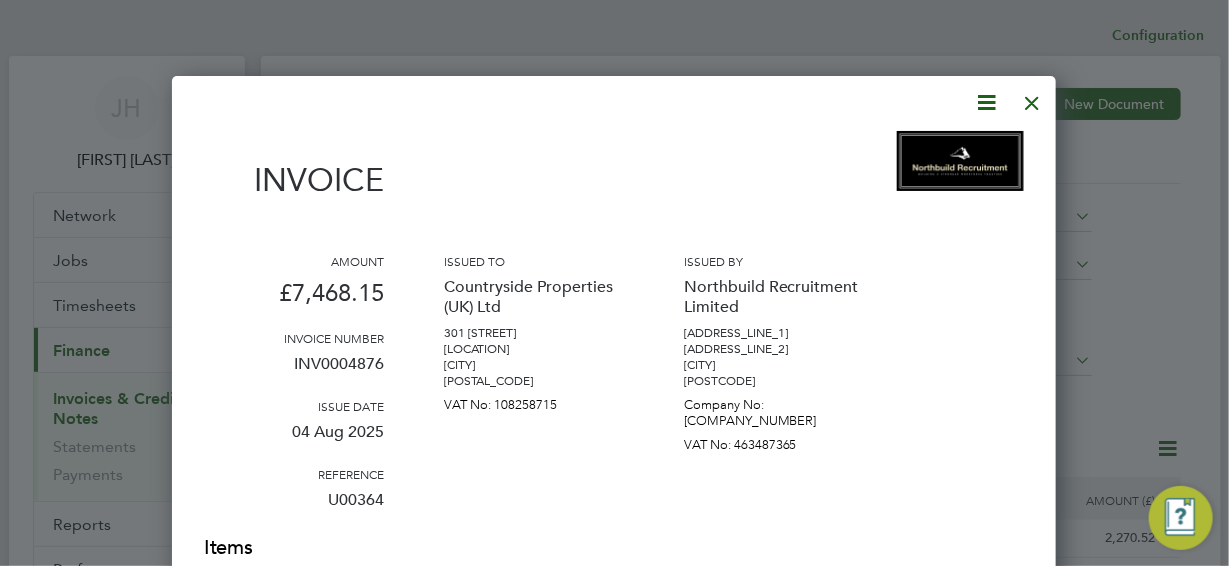 click on "Invoice" at bounding box center [614, 175] 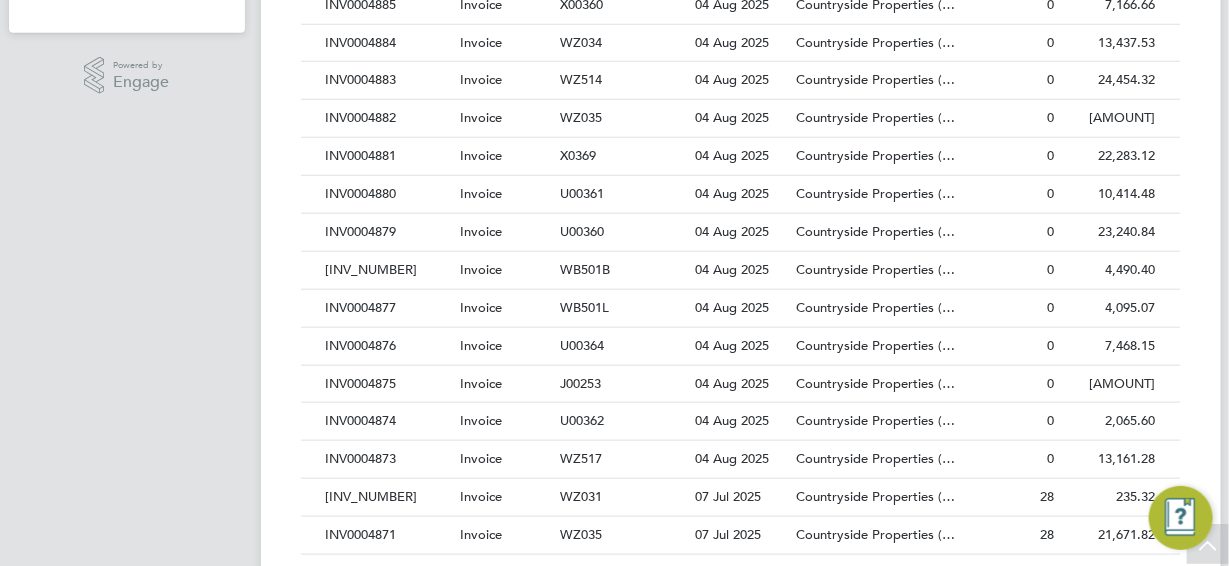 scroll, scrollTop: 800, scrollLeft: 0, axis: vertical 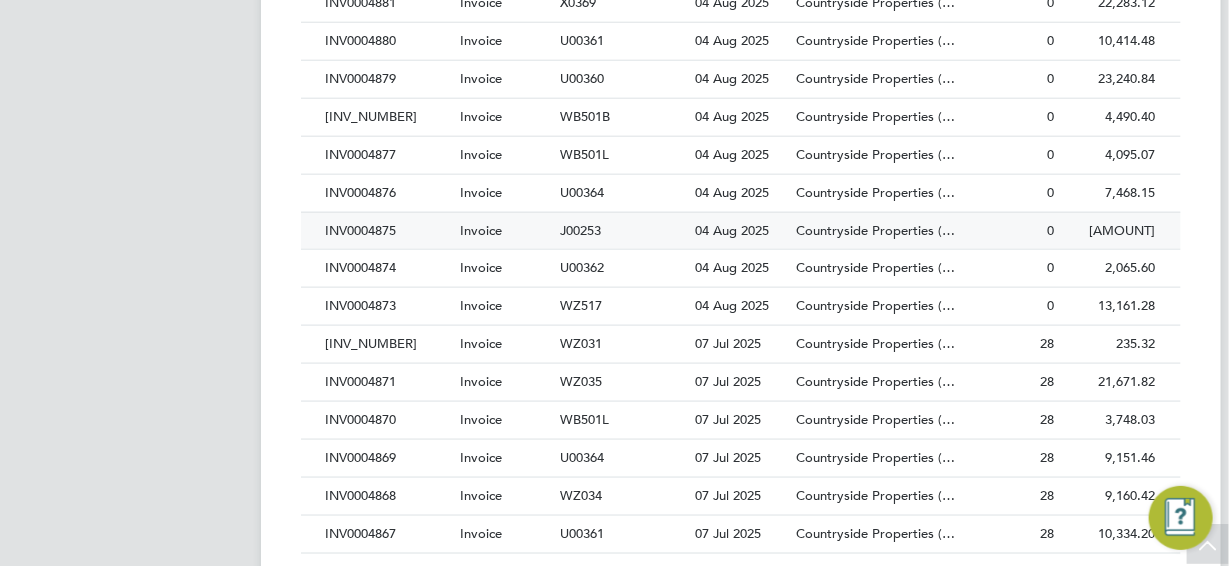 click on "INV0004875" 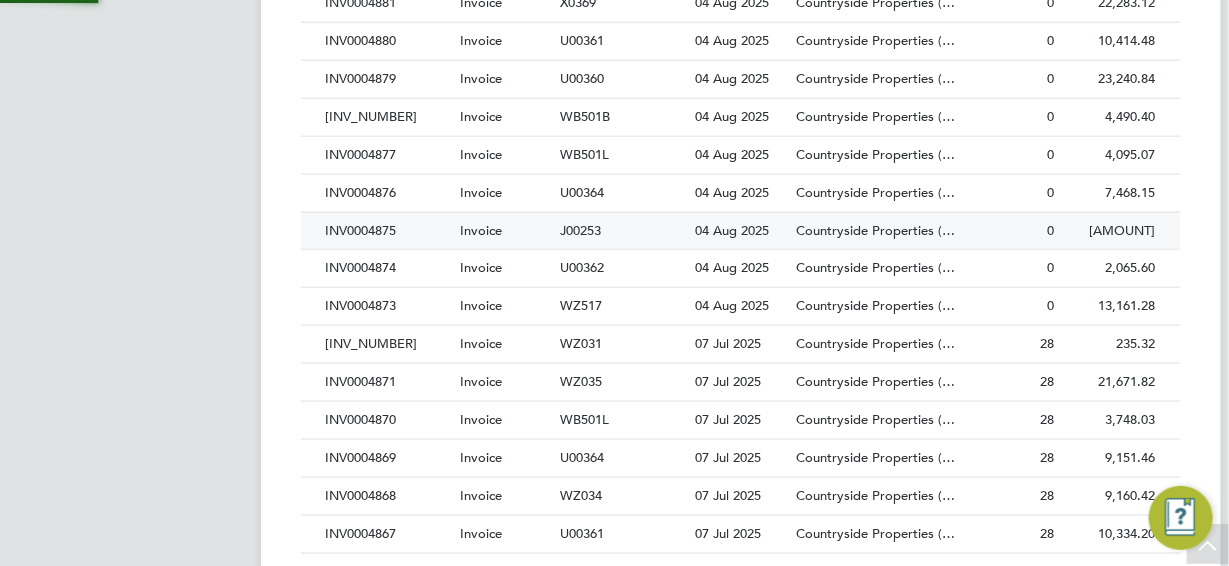 scroll, scrollTop: 0, scrollLeft: 0, axis: both 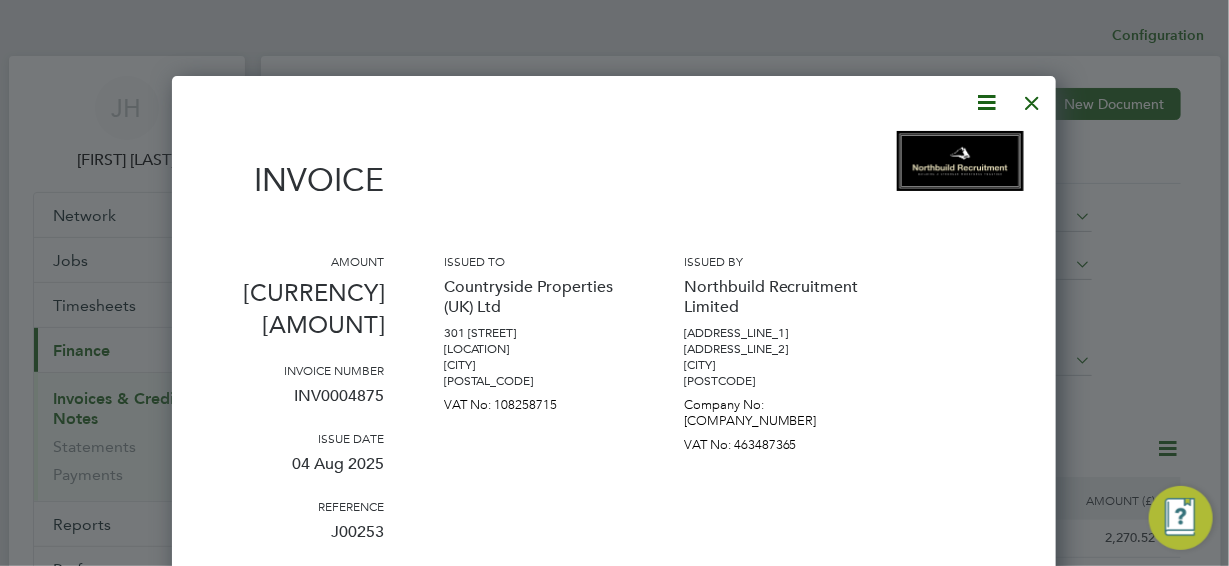 click at bounding box center (987, 102) 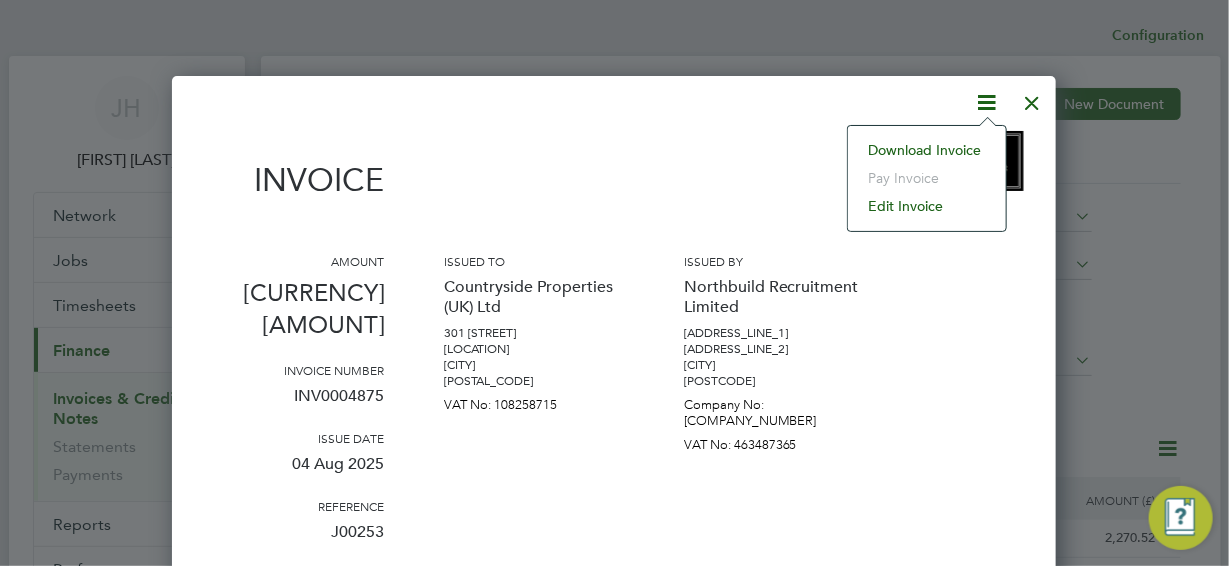 click on "Download Invoice" 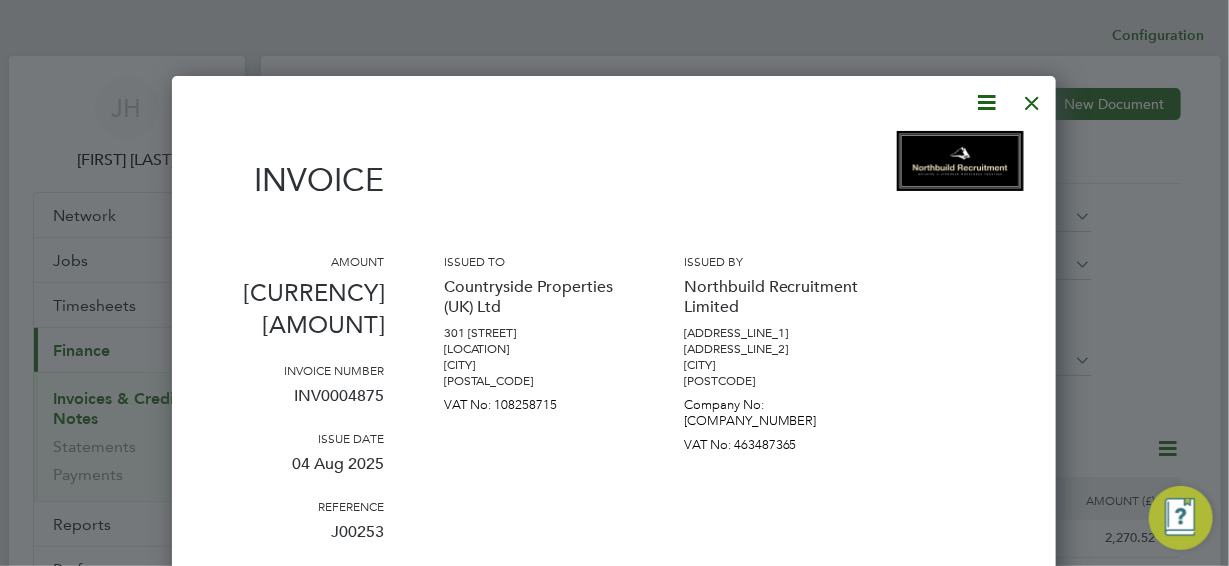 click at bounding box center (1033, 98) 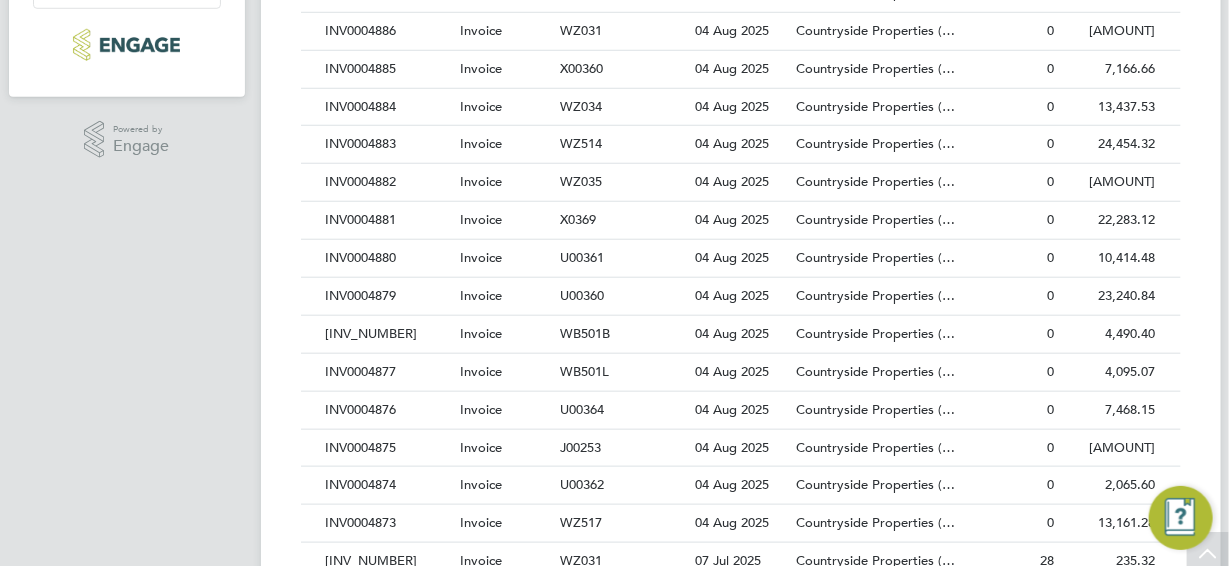 scroll, scrollTop: 600, scrollLeft: 0, axis: vertical 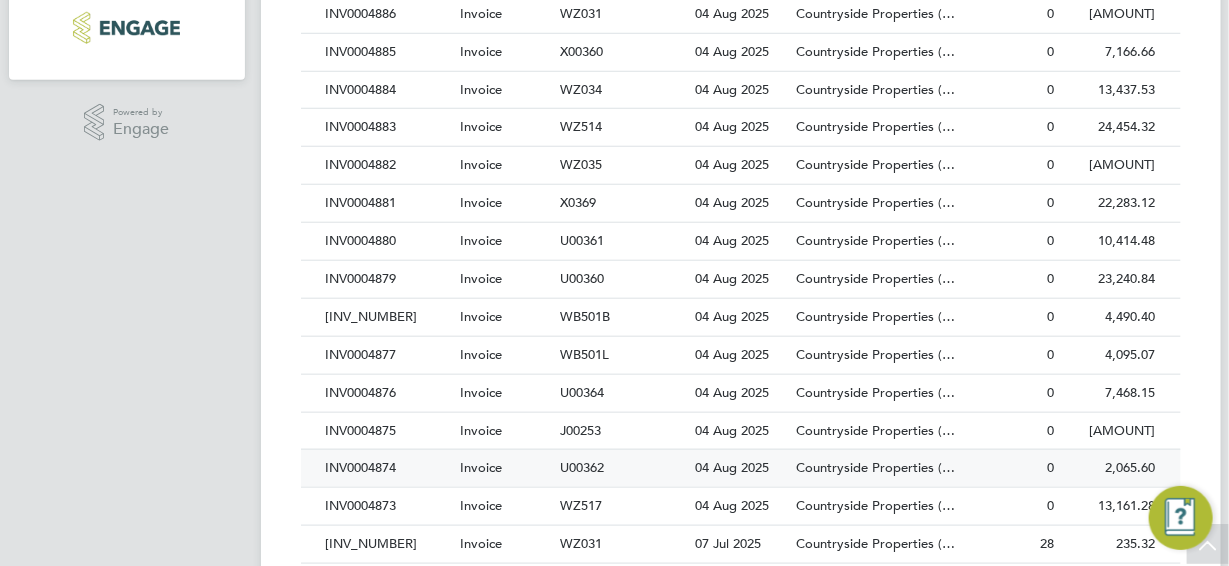 click on "INV0004874" 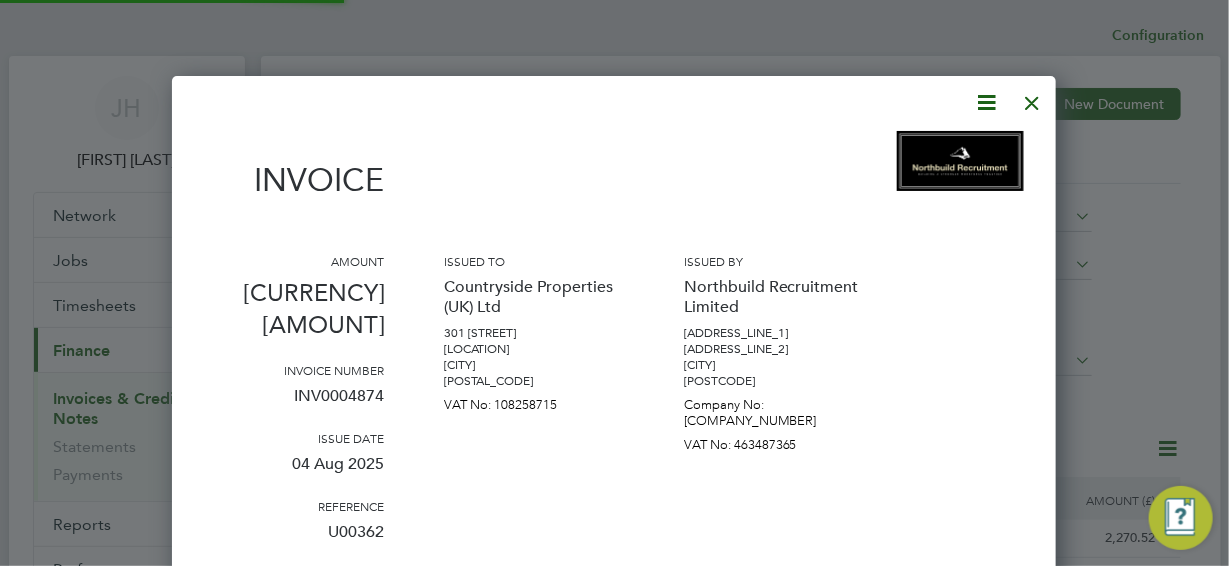 scroll, scrollTop: 10, scrollLeft: 9, axis: both 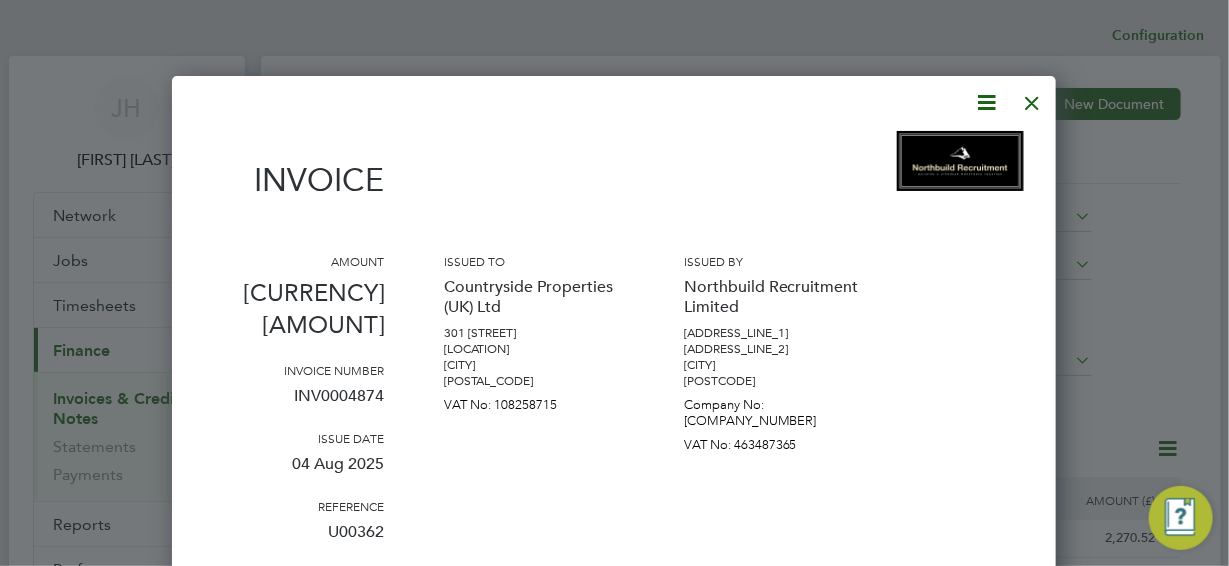 click at bounding box center (987, 102) 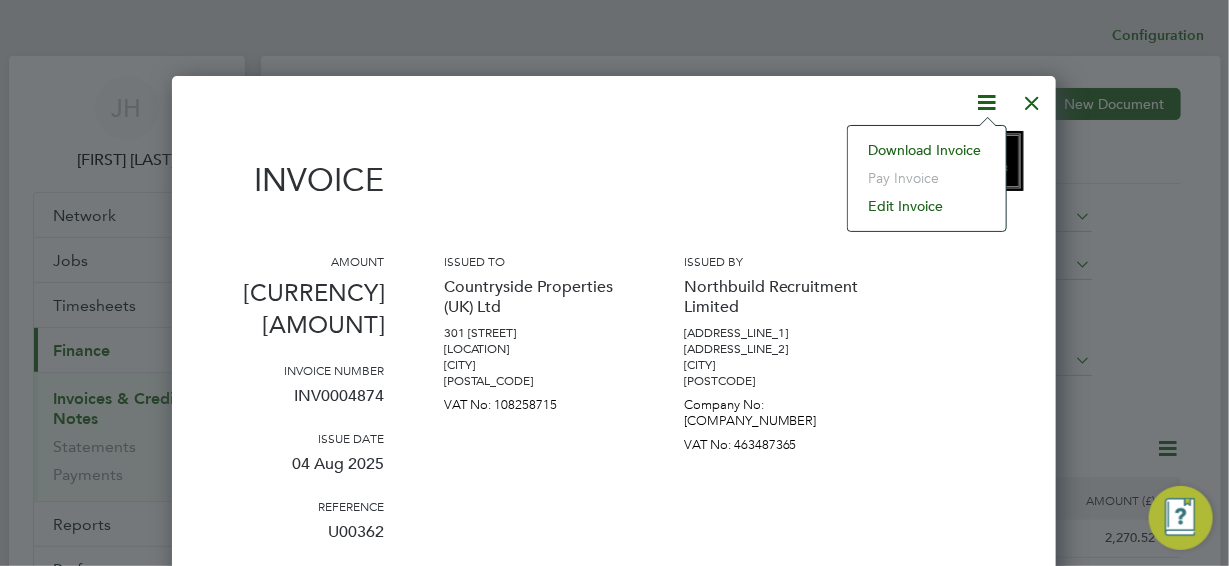 click on "Download Invoice" 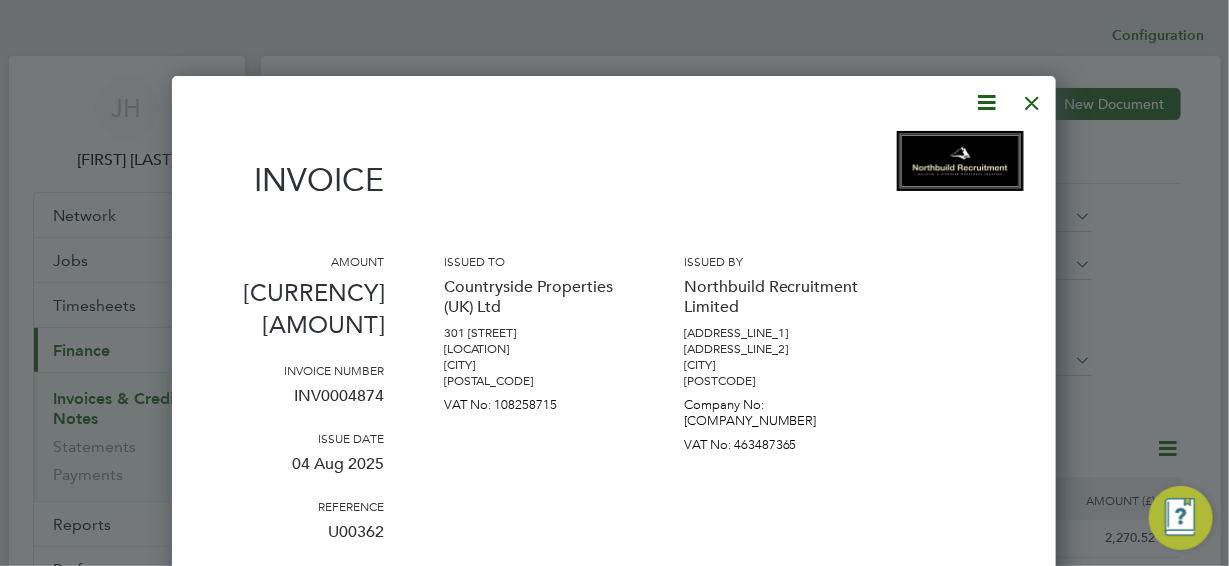 drag, startPoint x: 870, startPoint y: 494, endPoint x: 876, endPoint y: 462, distance: 32.55764 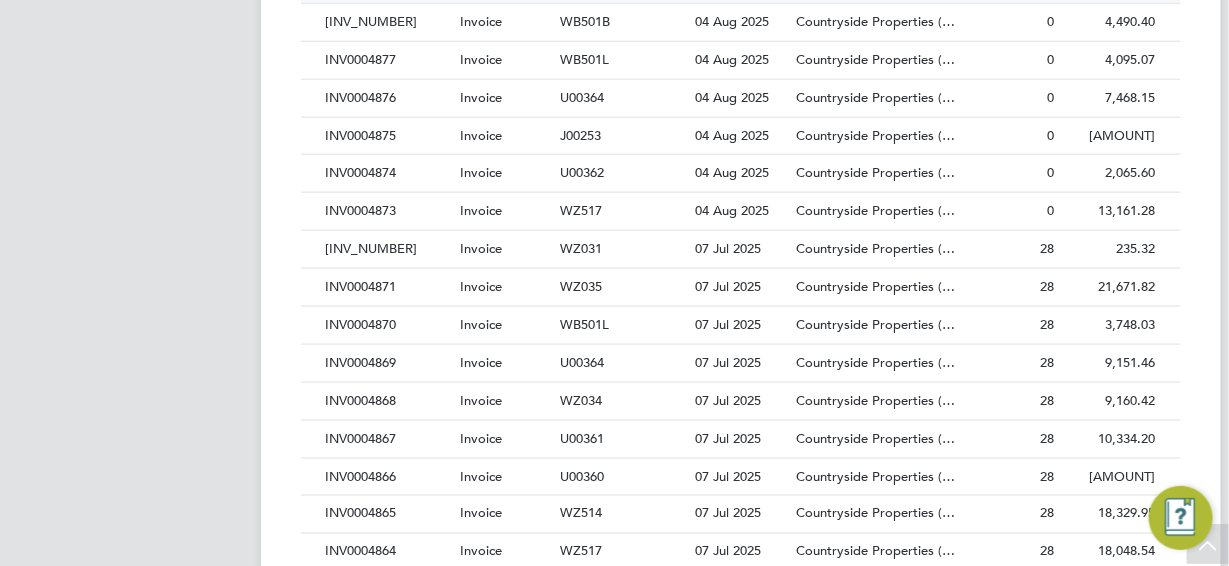 scroll, scrollTop: 899, scrollLeft: 0, axis: vertical 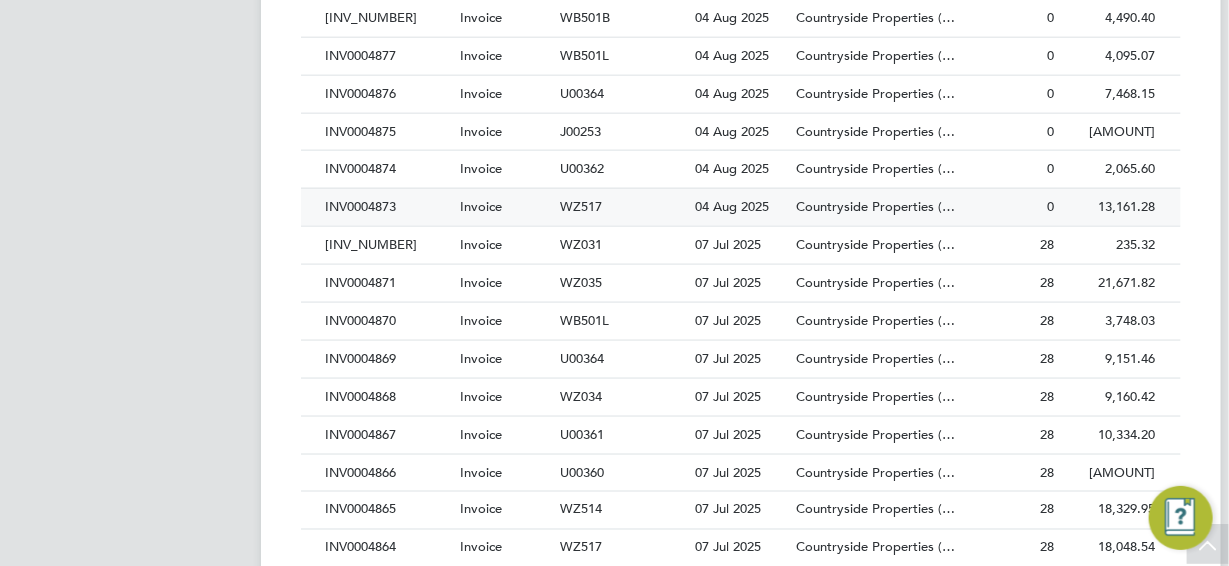click on "INV0004873" 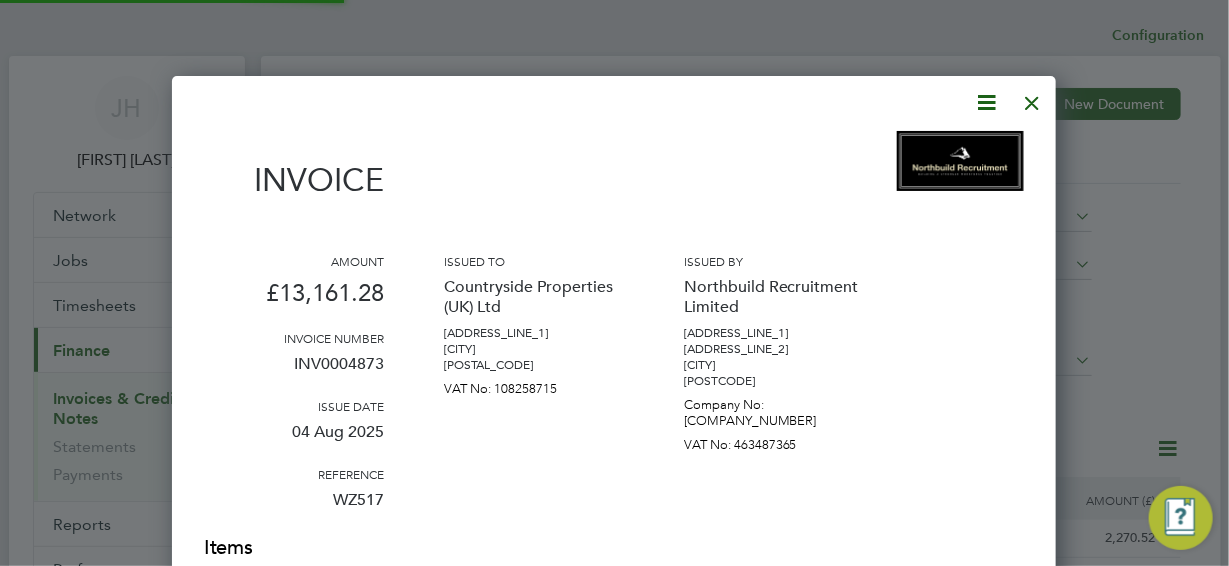 scroll, scrollTop: 10, scrollLeft: 9, axis: both 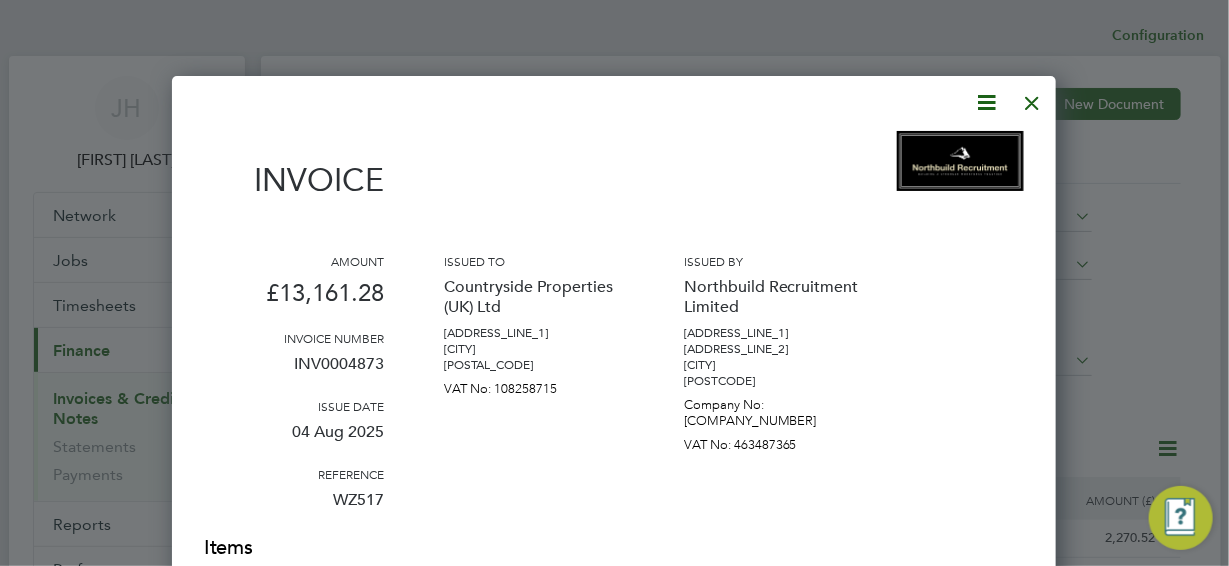 click at bounding box center (987, 102) 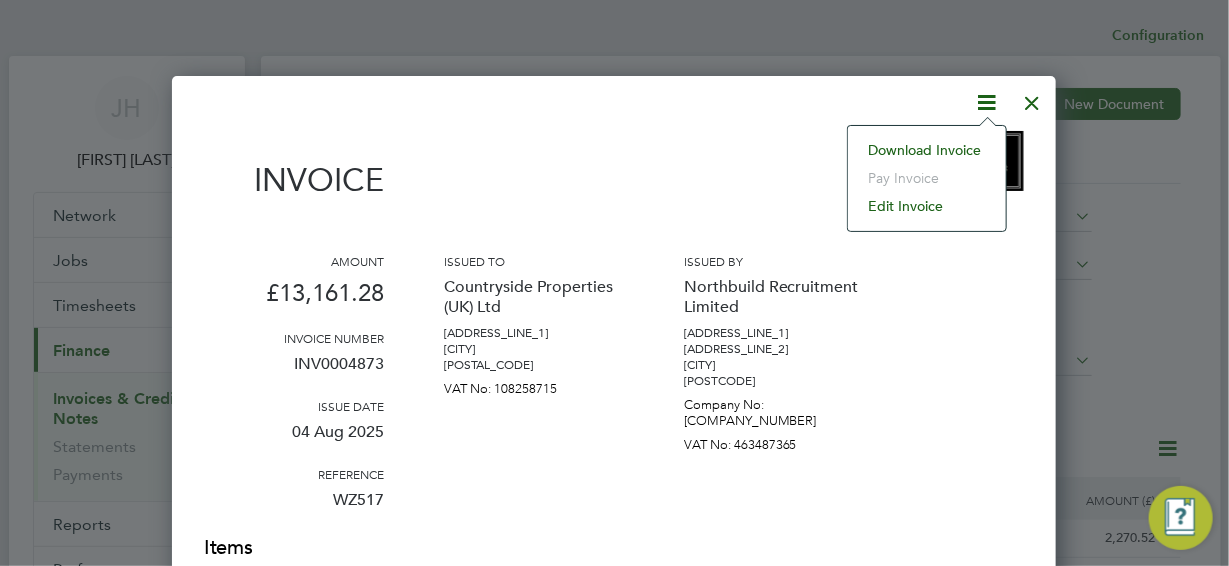 click on "Download Invoice" 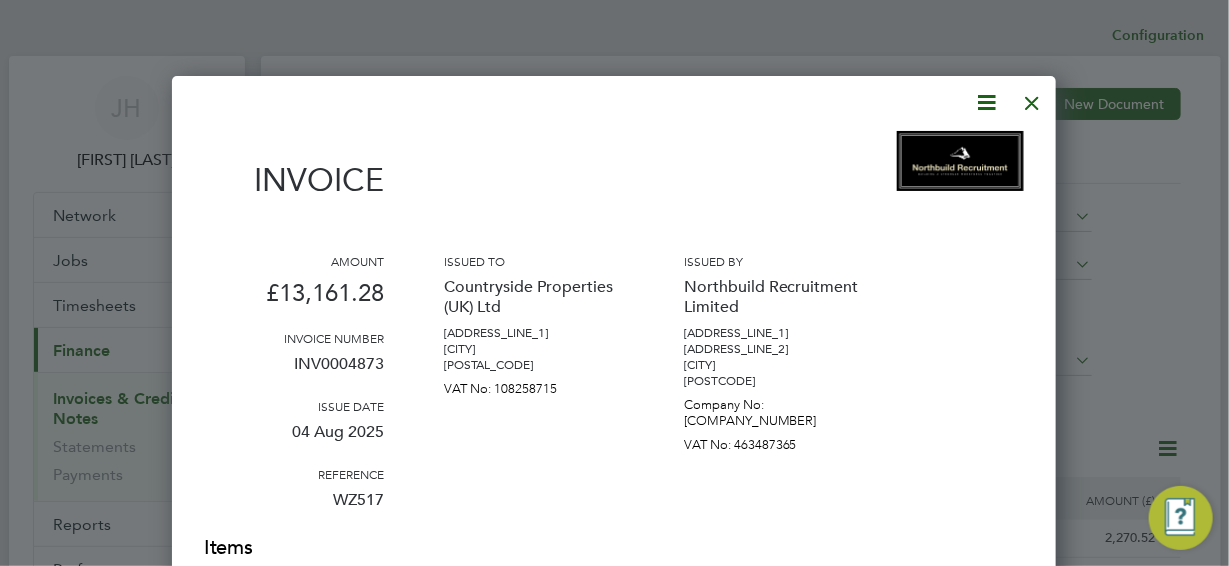 click at bounding box center [1033, 98] 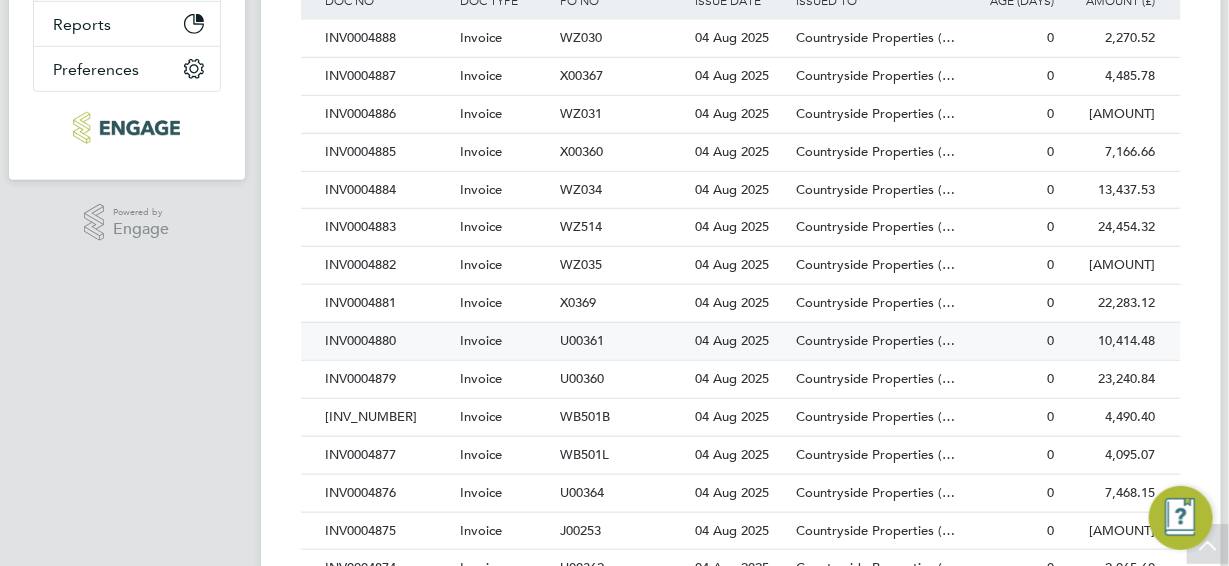 scroll, scrollTop: 400, scrollLeft: 0, axis: vertical 